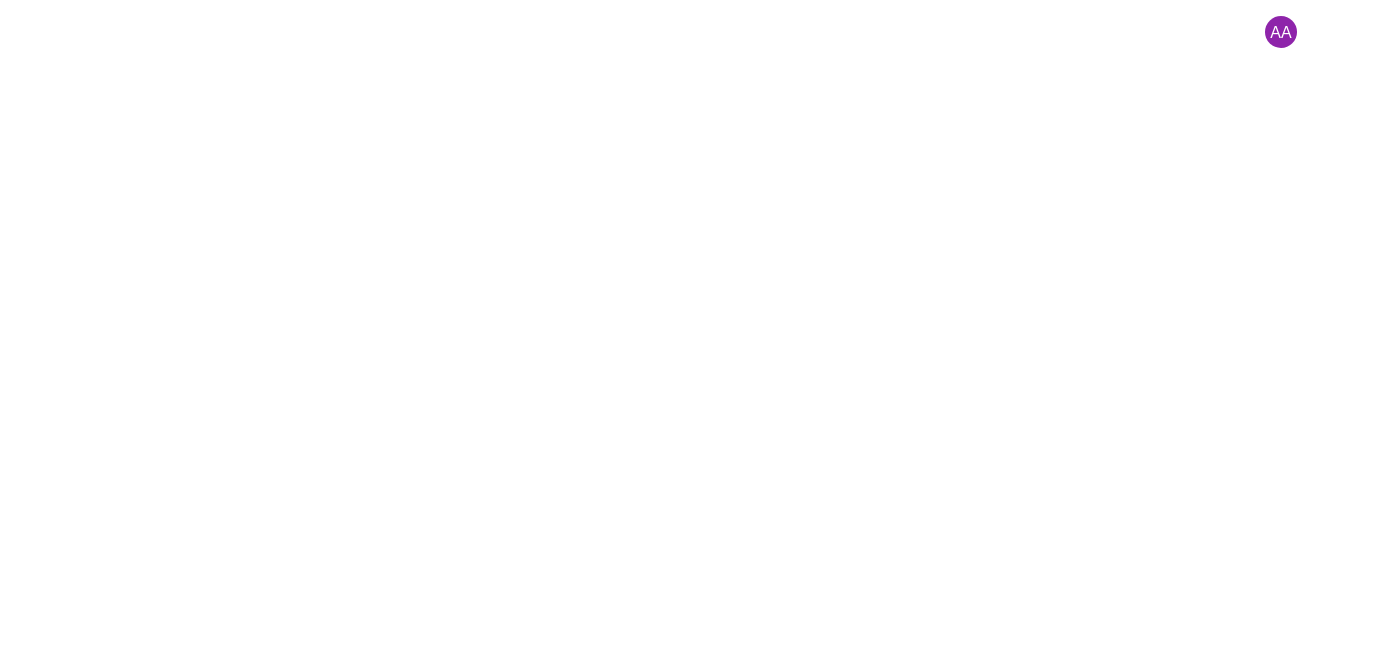 scroll, scrollTop: 0, scrollLeft: 0, axis: both 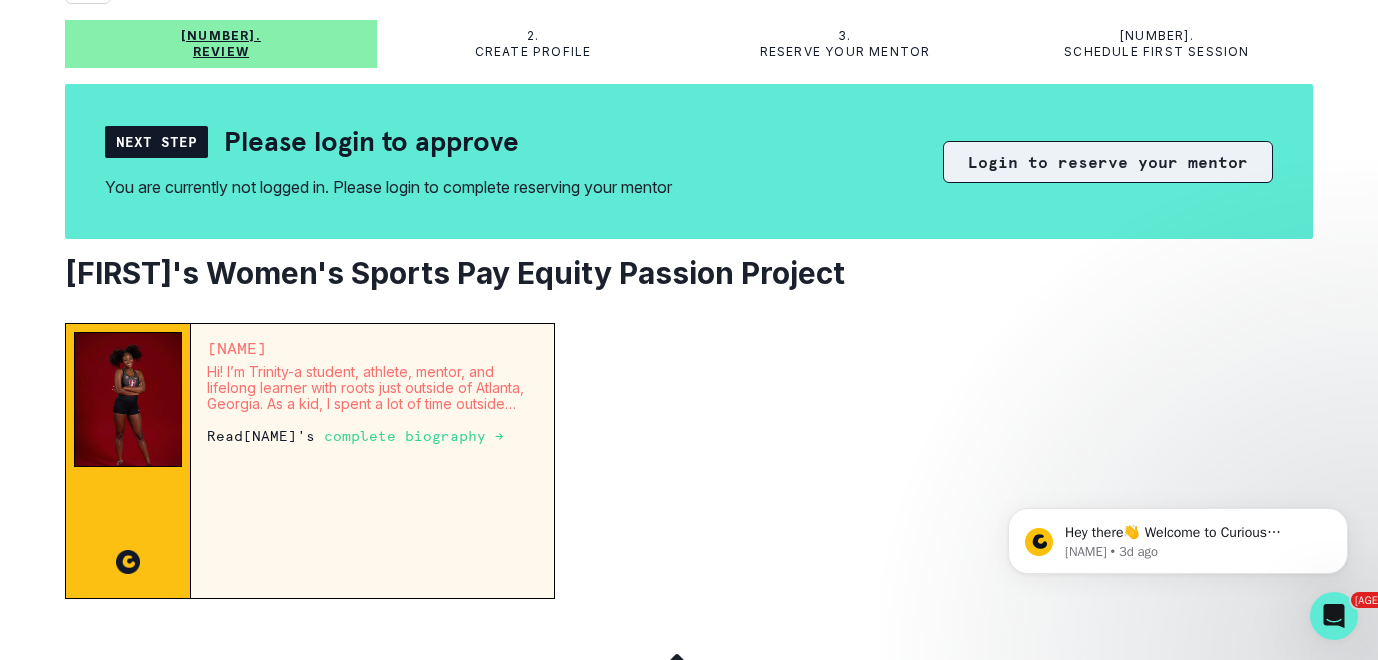 click on "Login to reserve your mentor" at bounding box center [1108, 162] 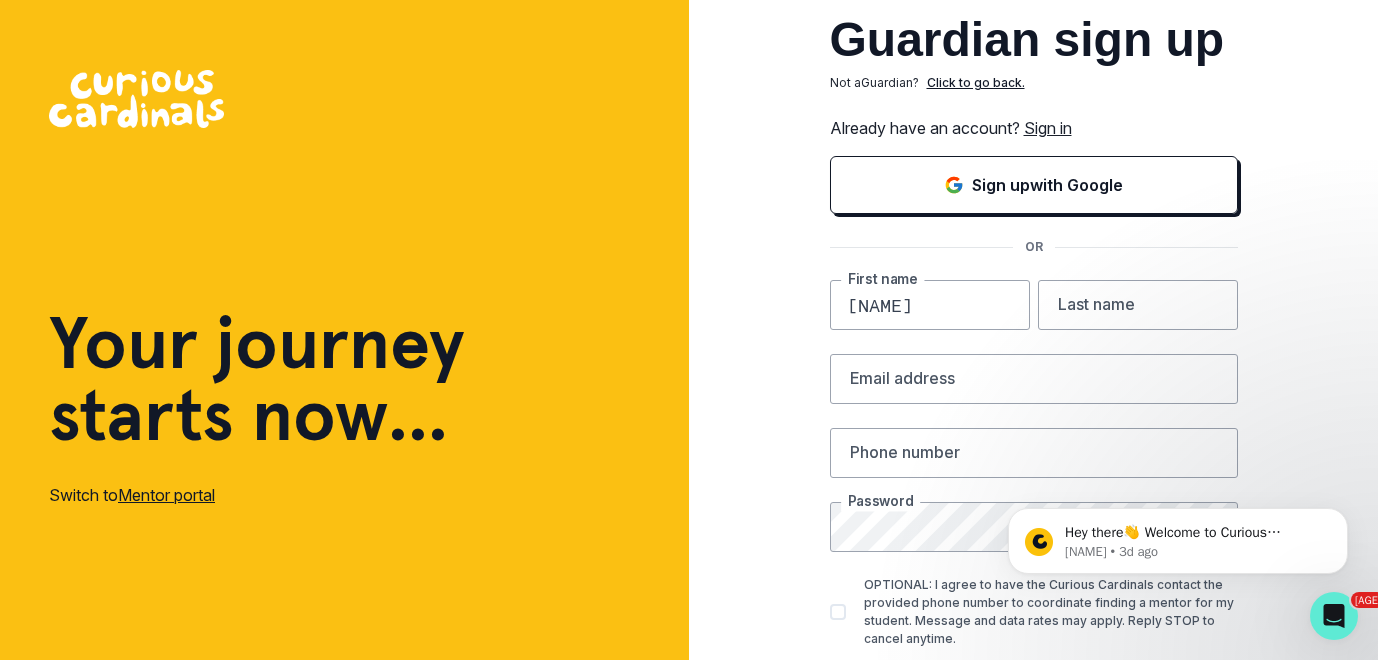type on "[NAME]" 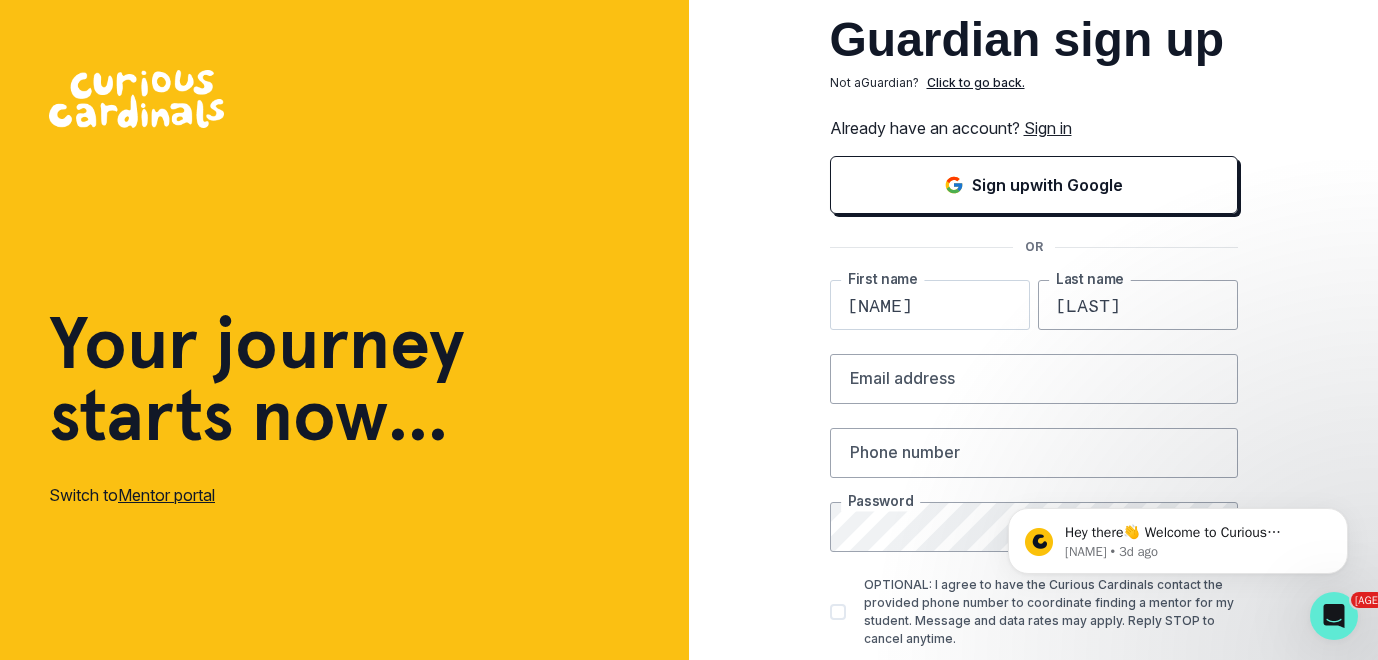 type on "[LAST]" 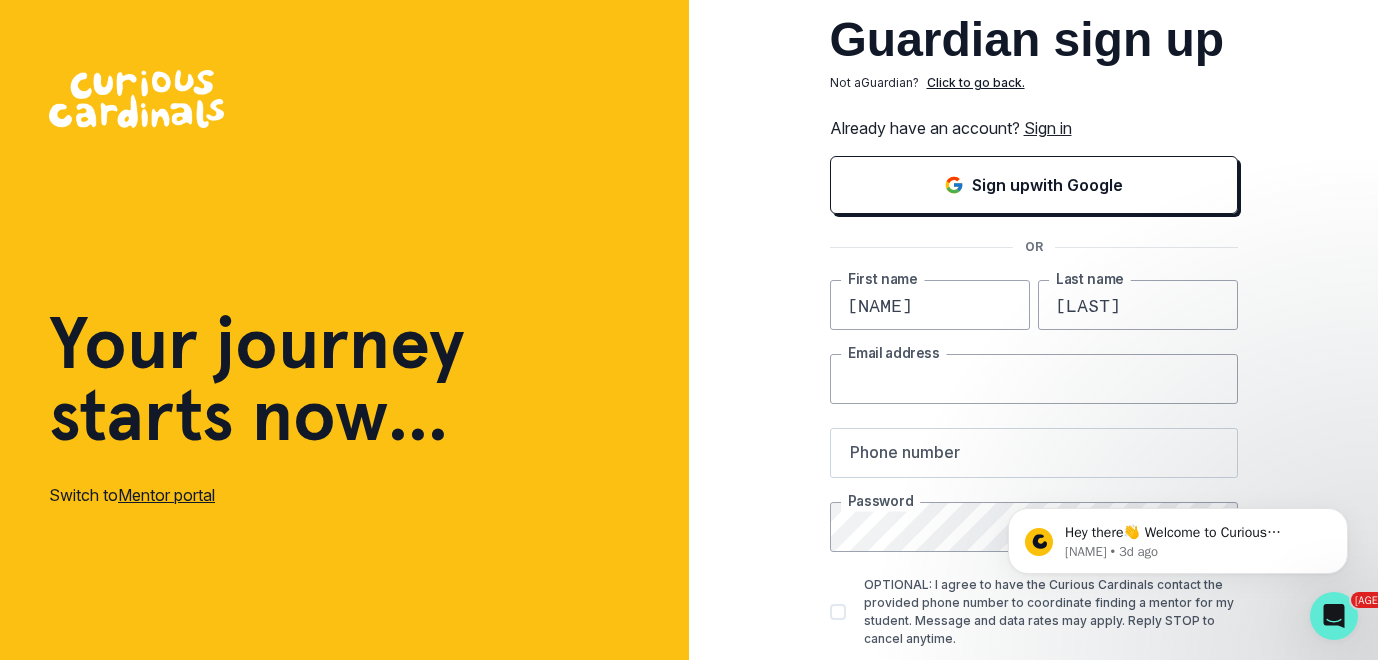 type on "[EMAIL]" 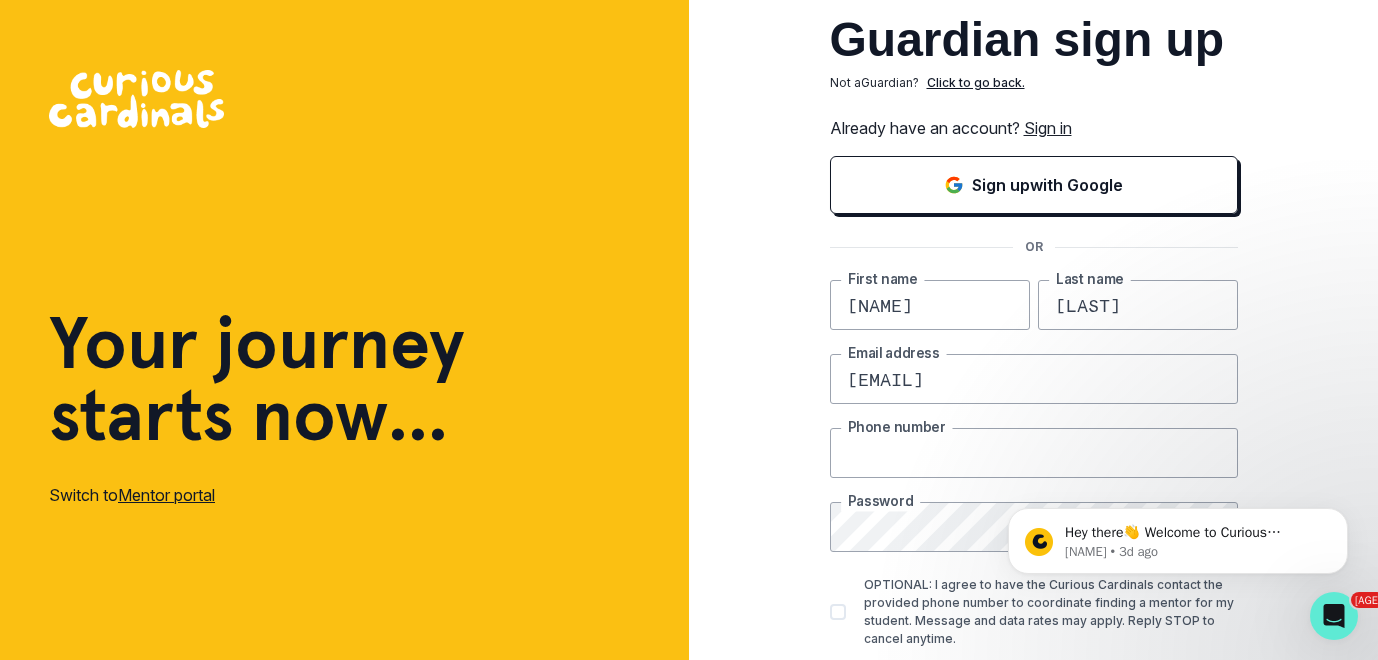 type on "[PHONE]" 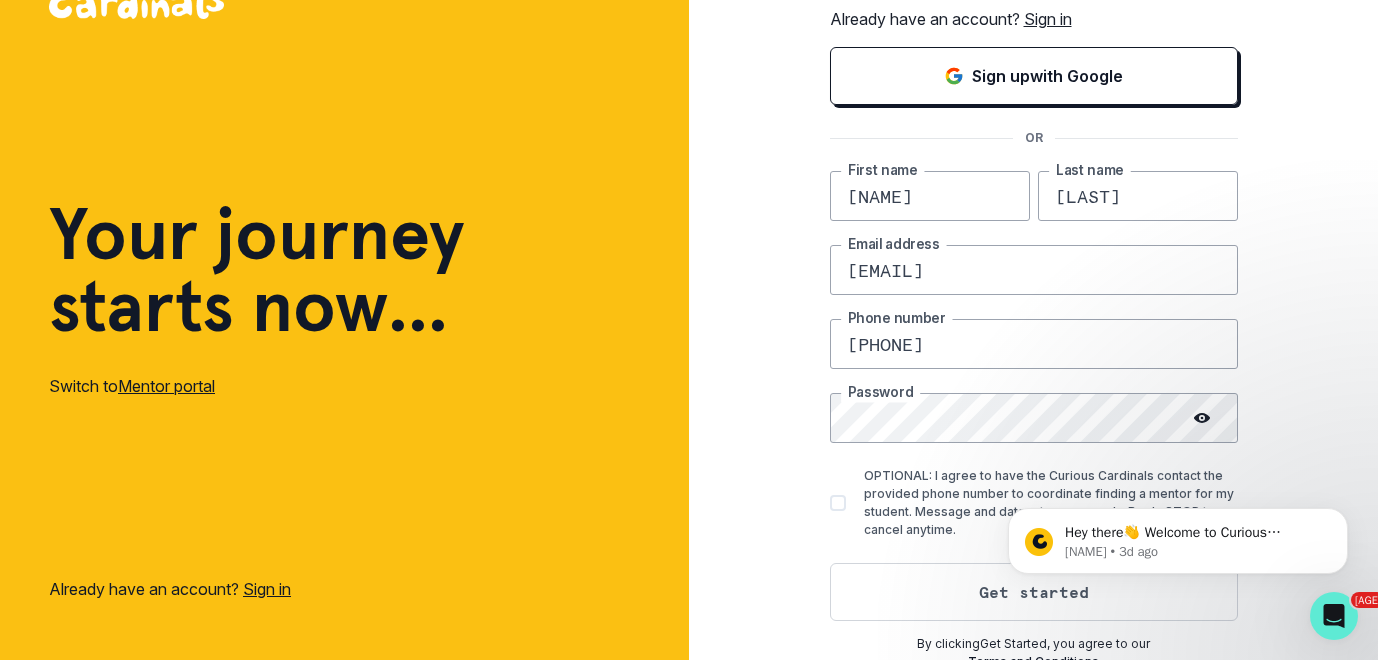 scroll, scrollTop: 110, scrollLeft: 0, axis: vertical 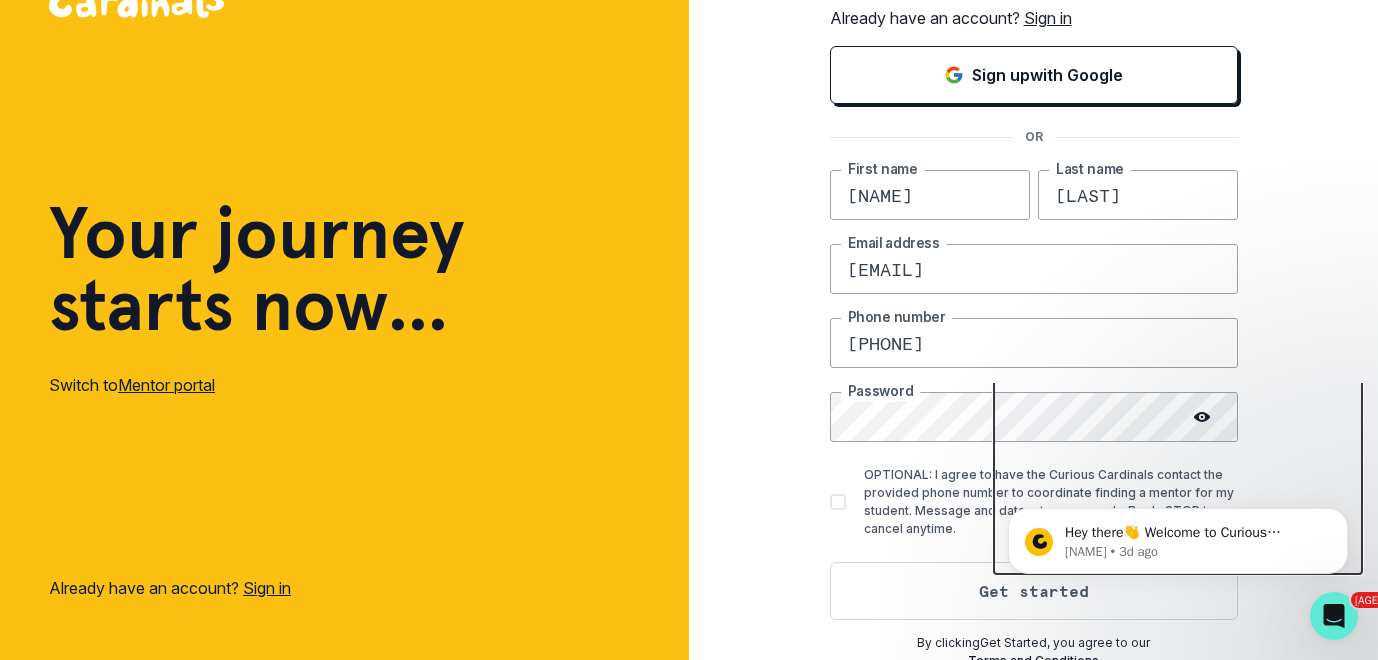 click on "Hey there👋 Welcome to Curious Cardinals 🙌 Take a look around! If you have any questions or are experiencing issues with the platform, just reply to this message. Curious Curious • 3d ago" at bounding box center [1178, 449] 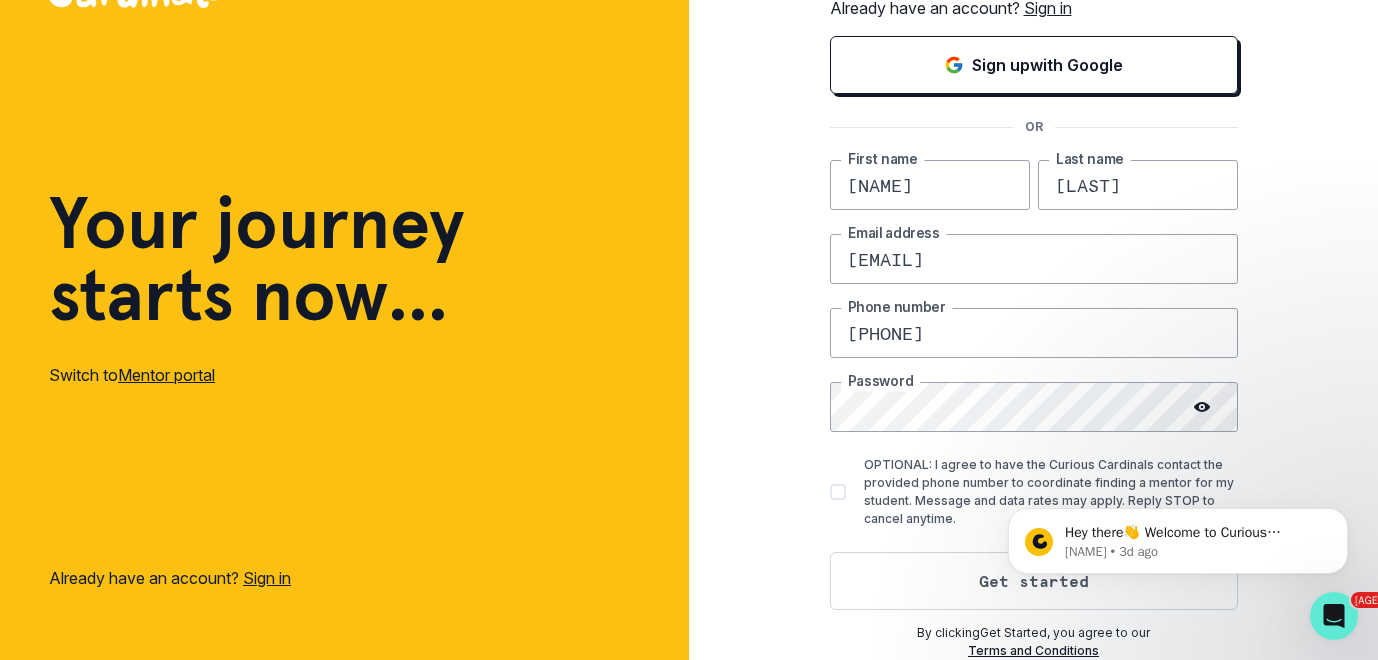 scroll, scrollTop: 120, scrollLeft: 0, axis: vertical 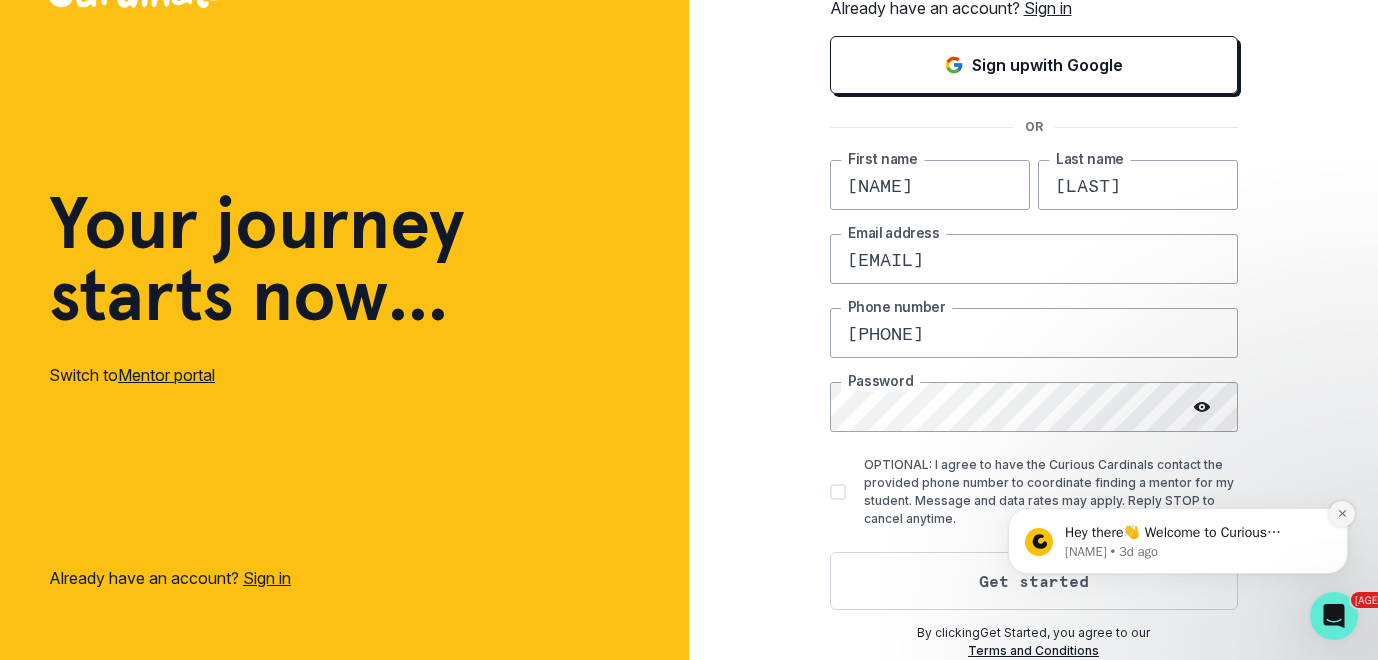 click 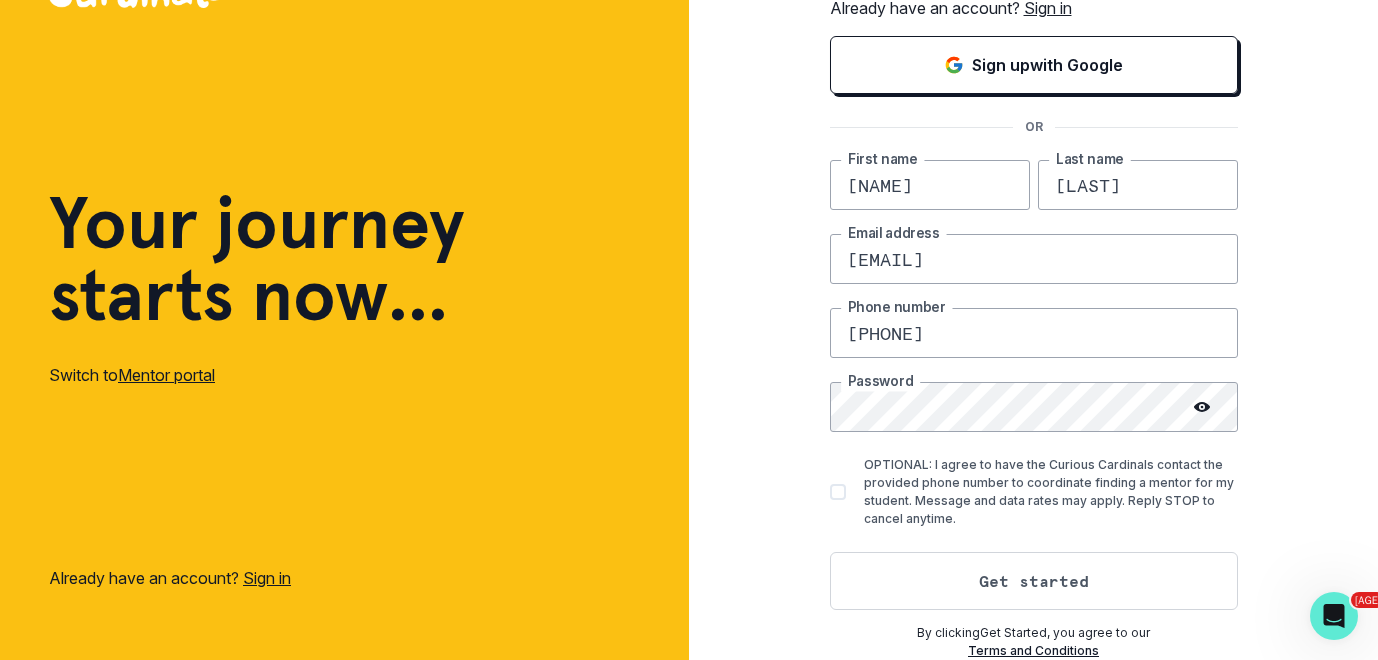 click 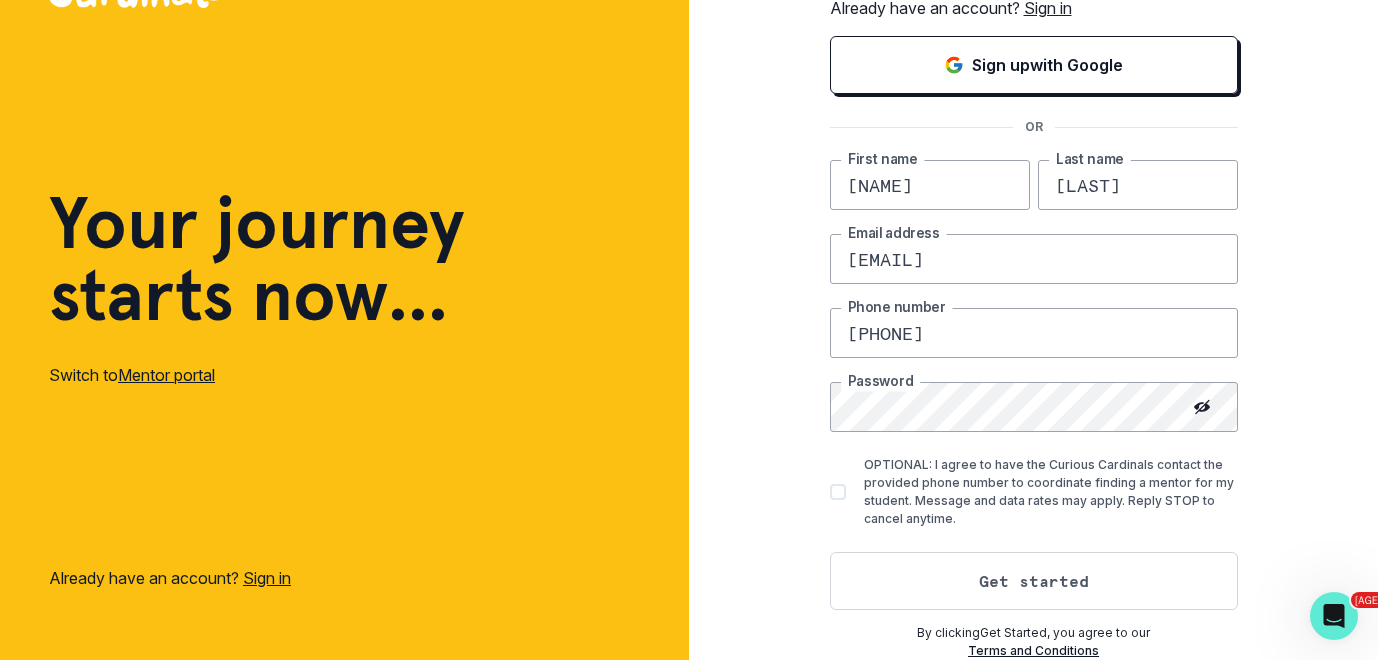 click 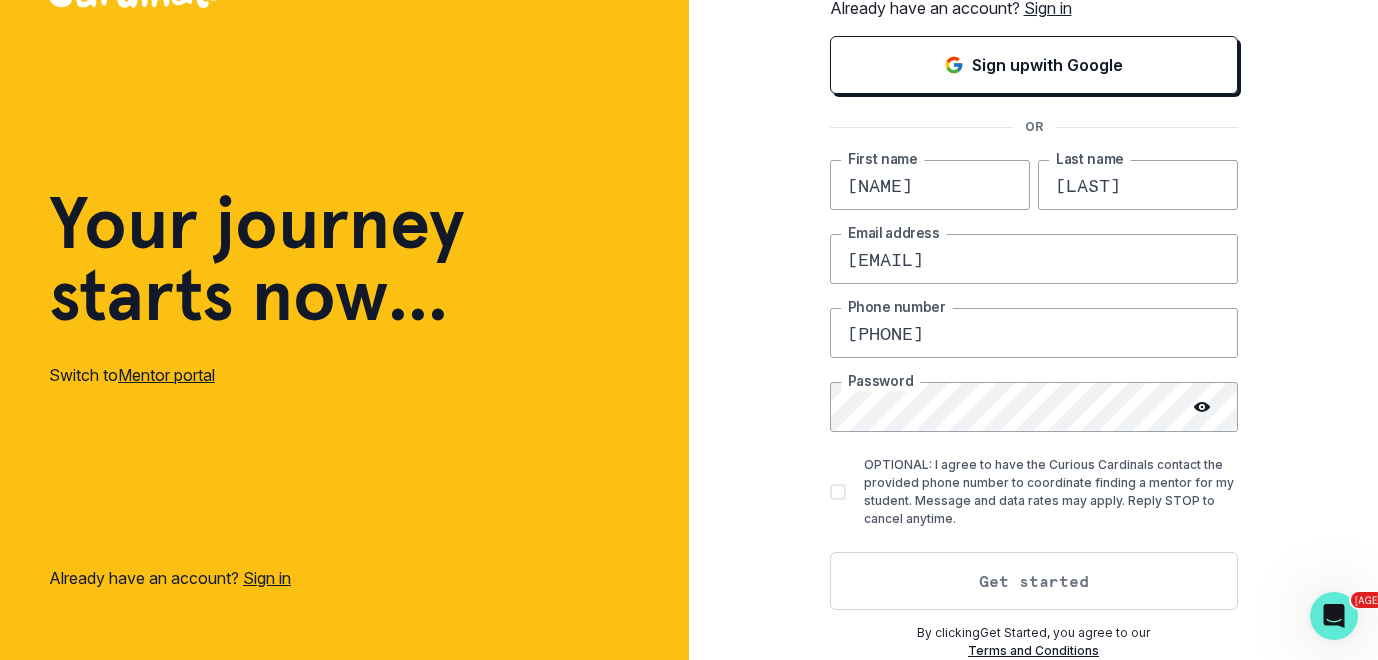 click on "Get started" at bounding box center (1034, 581) 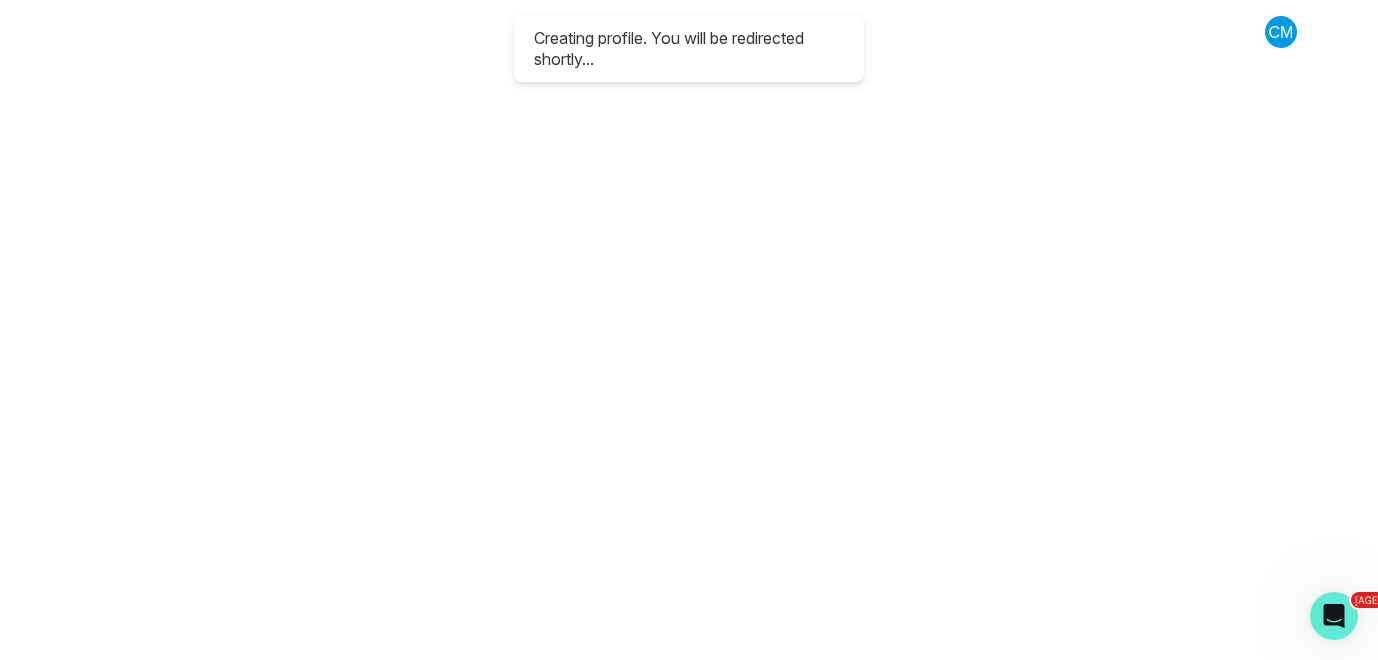 scroll, scrollTop: 0, scrollLeft: 0, axis: both 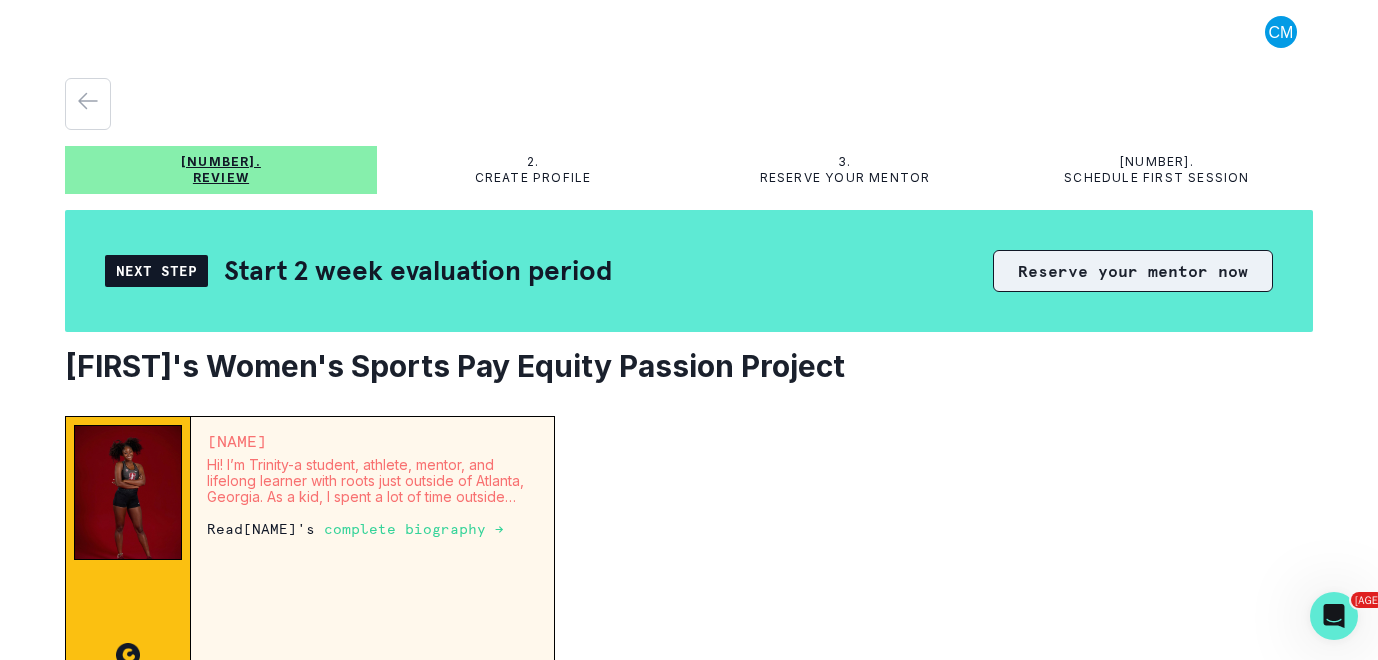 click on "Reserve your mentor now" at bounding box center (1133, 271) 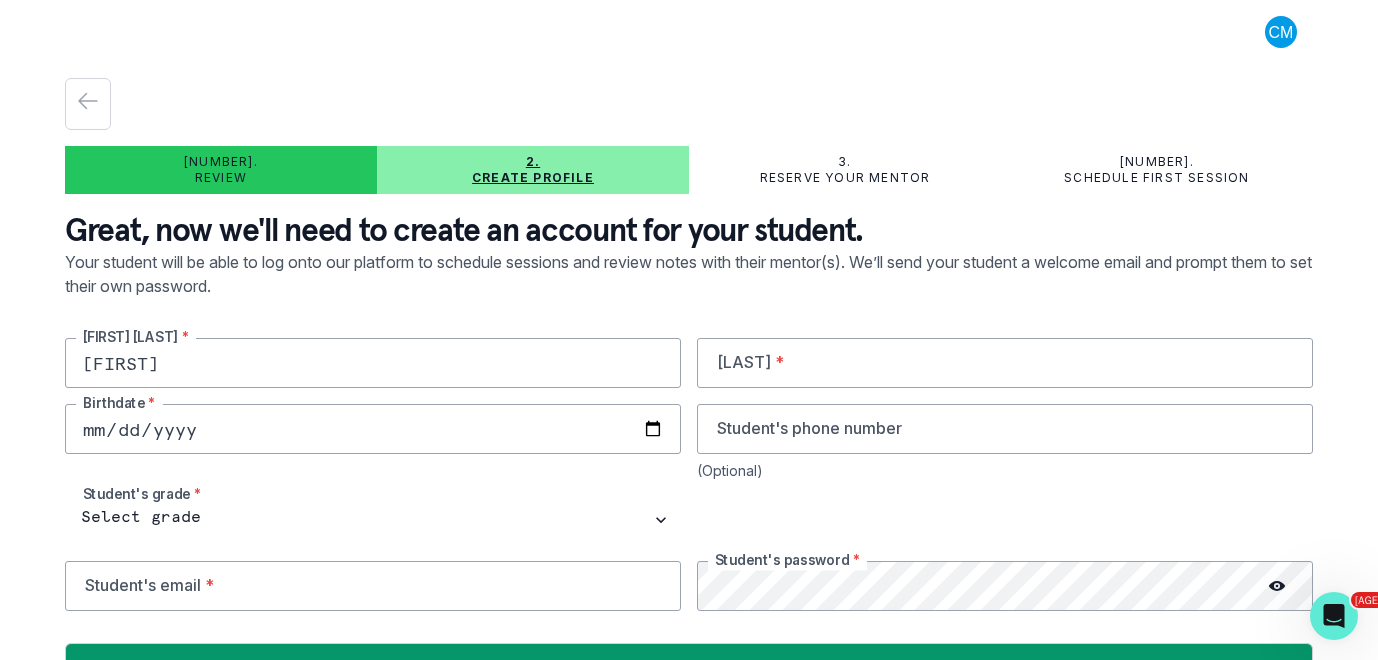 type on "[FIRST]" 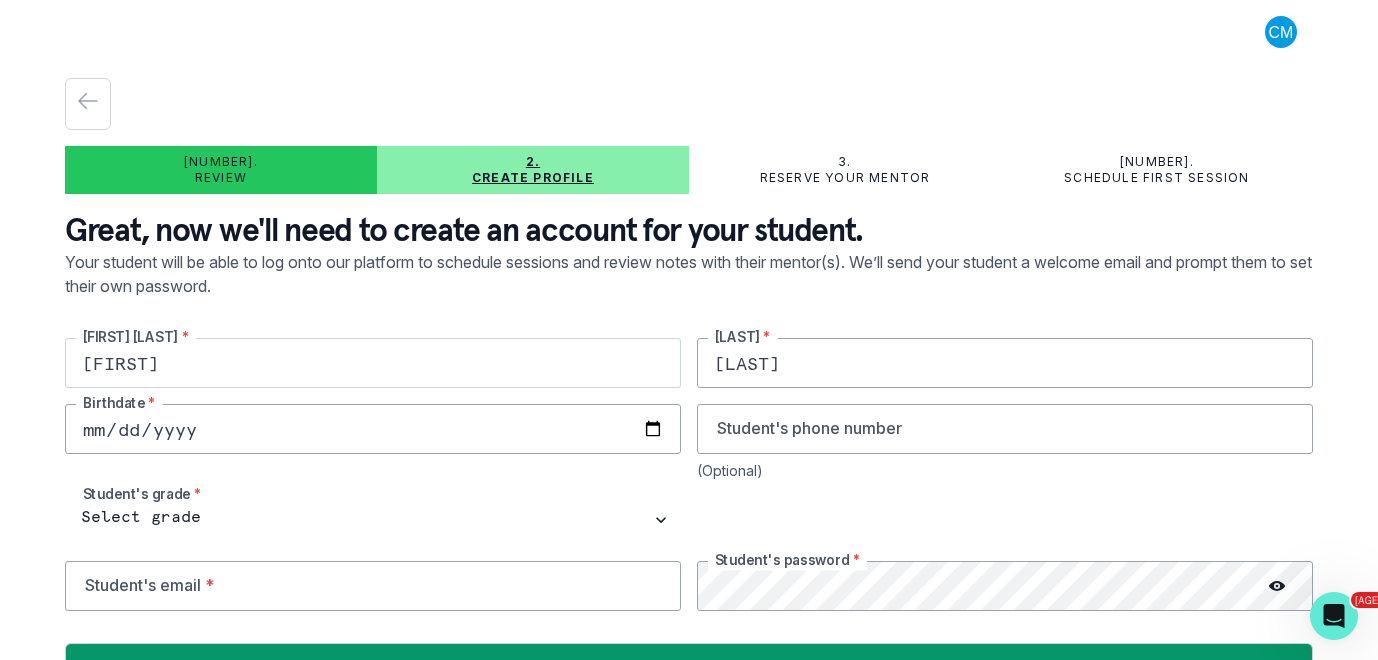 type on "[LAST]" 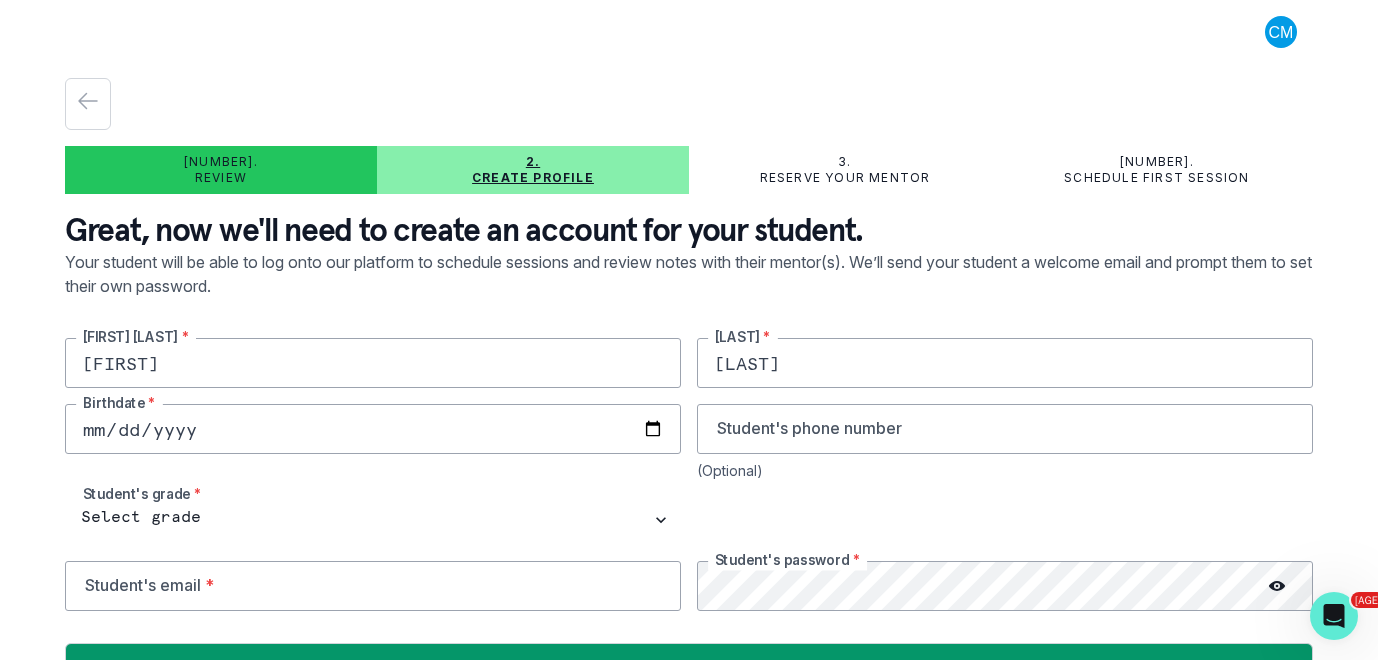 click at bounding box center [373, 429] 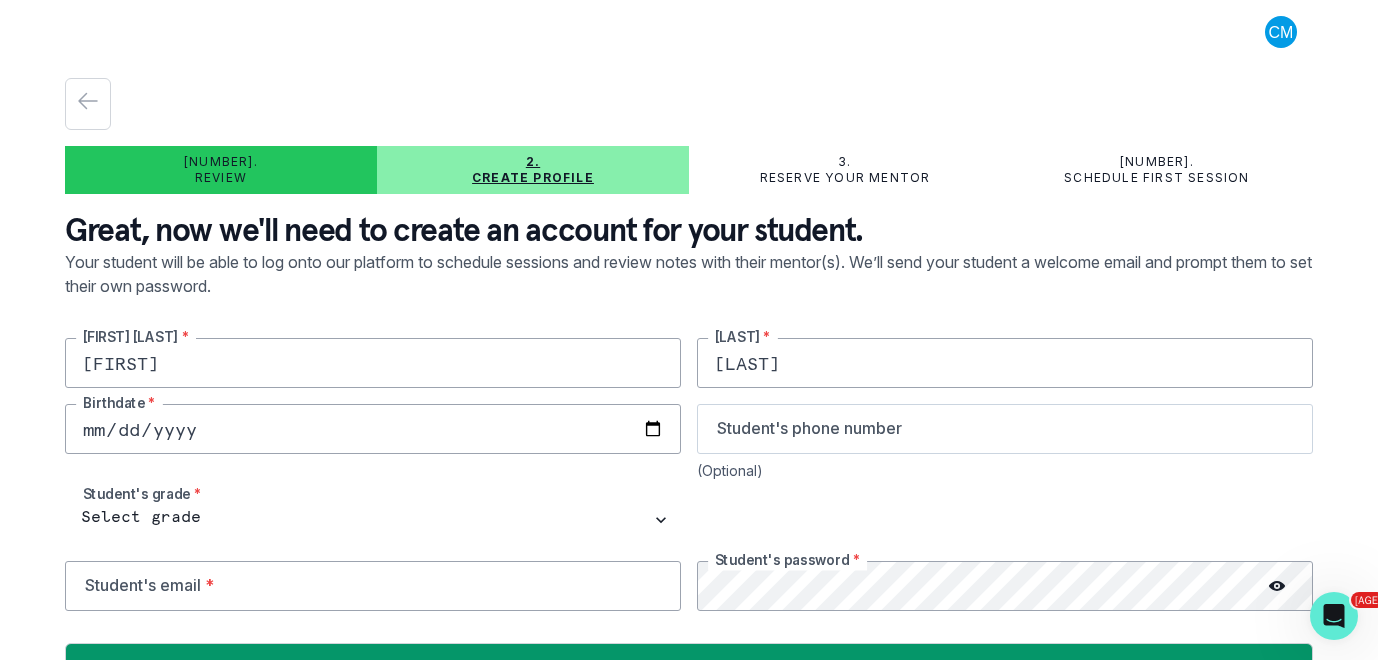 type on "[DATE]" 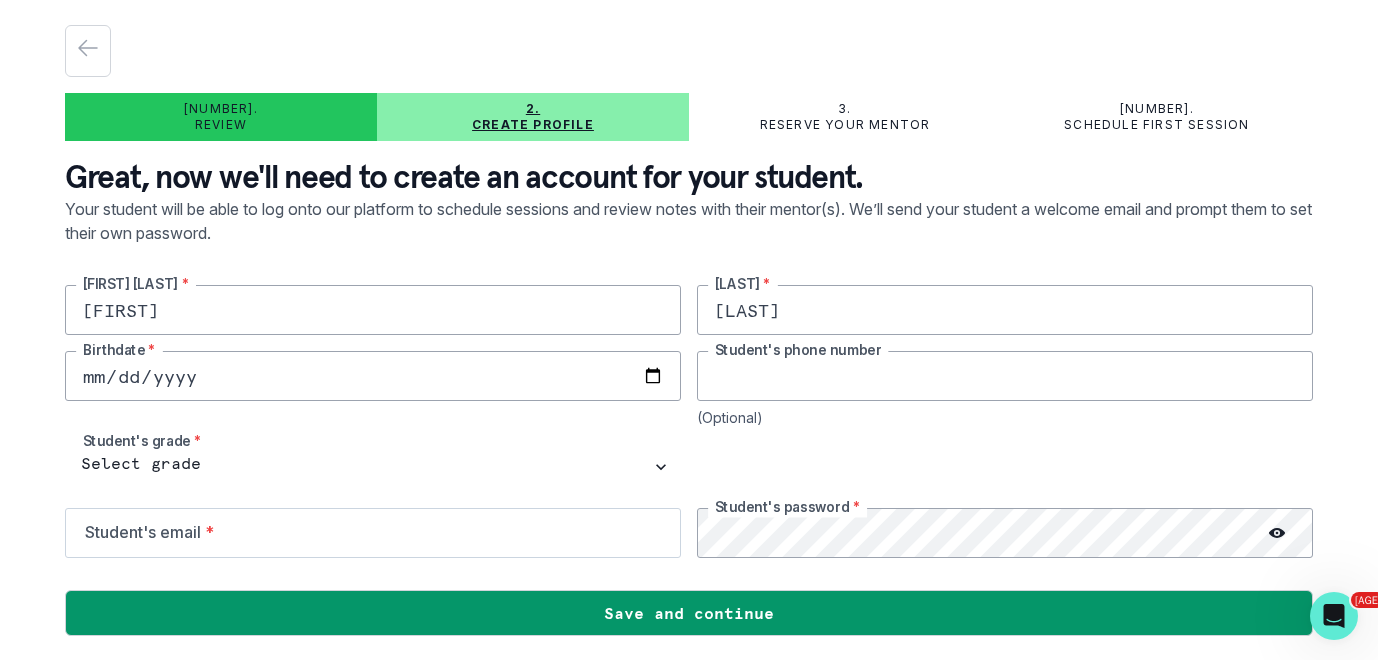 scroll, scrollTop: 53, scrollLeft: 0, axis: vertical 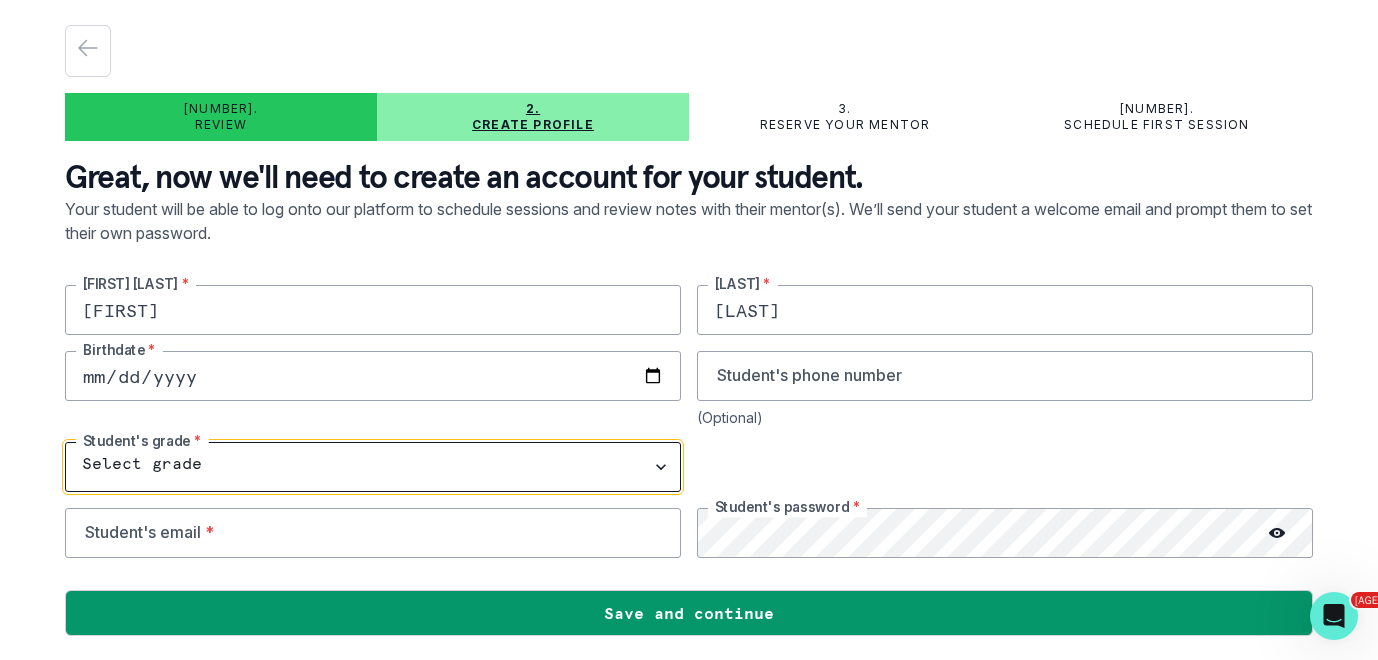 select on "[GRADE] Grade" 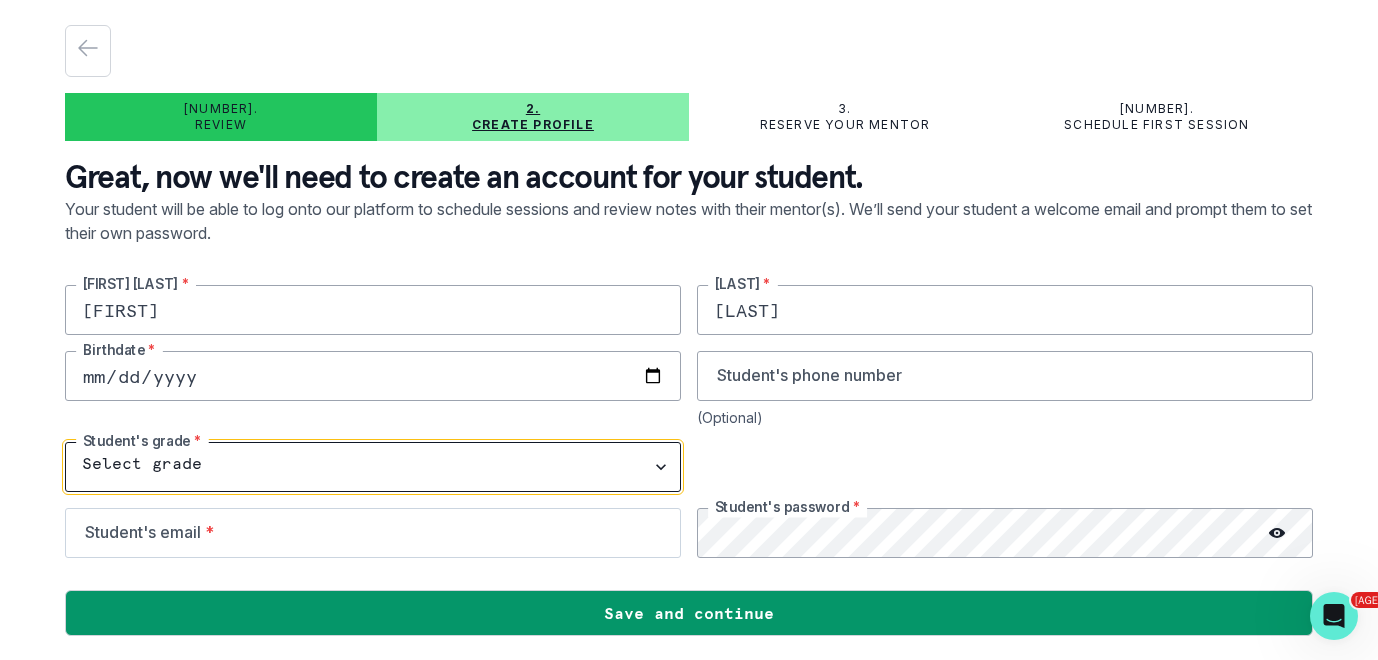 scroll, scrollTop: 0, scrollLeft: 0, axis: both 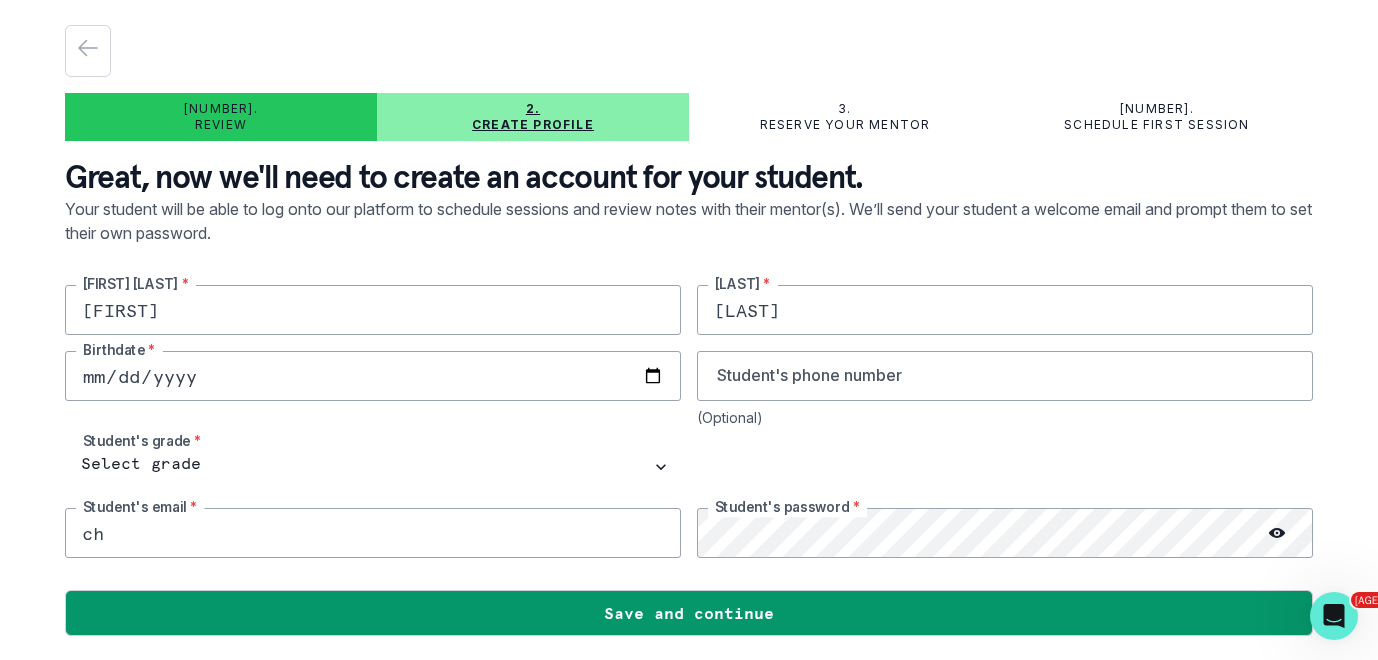 type on "c" 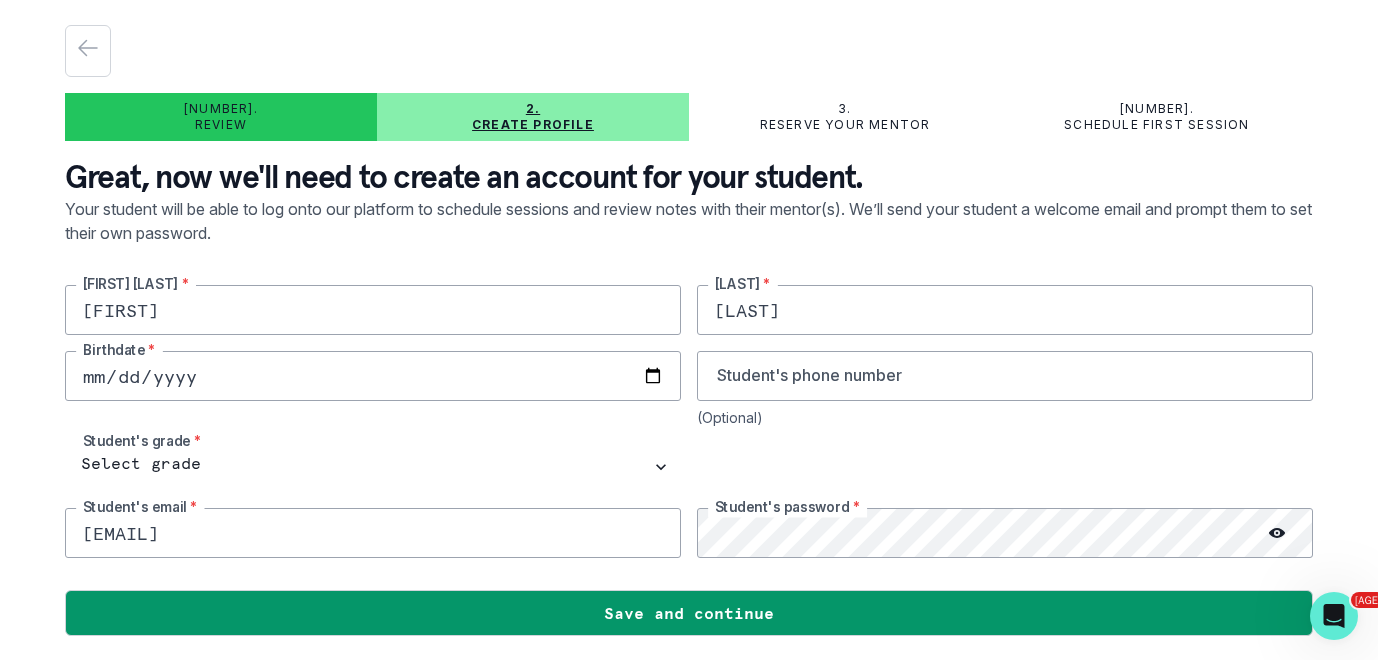 type on "[EMAIL]" 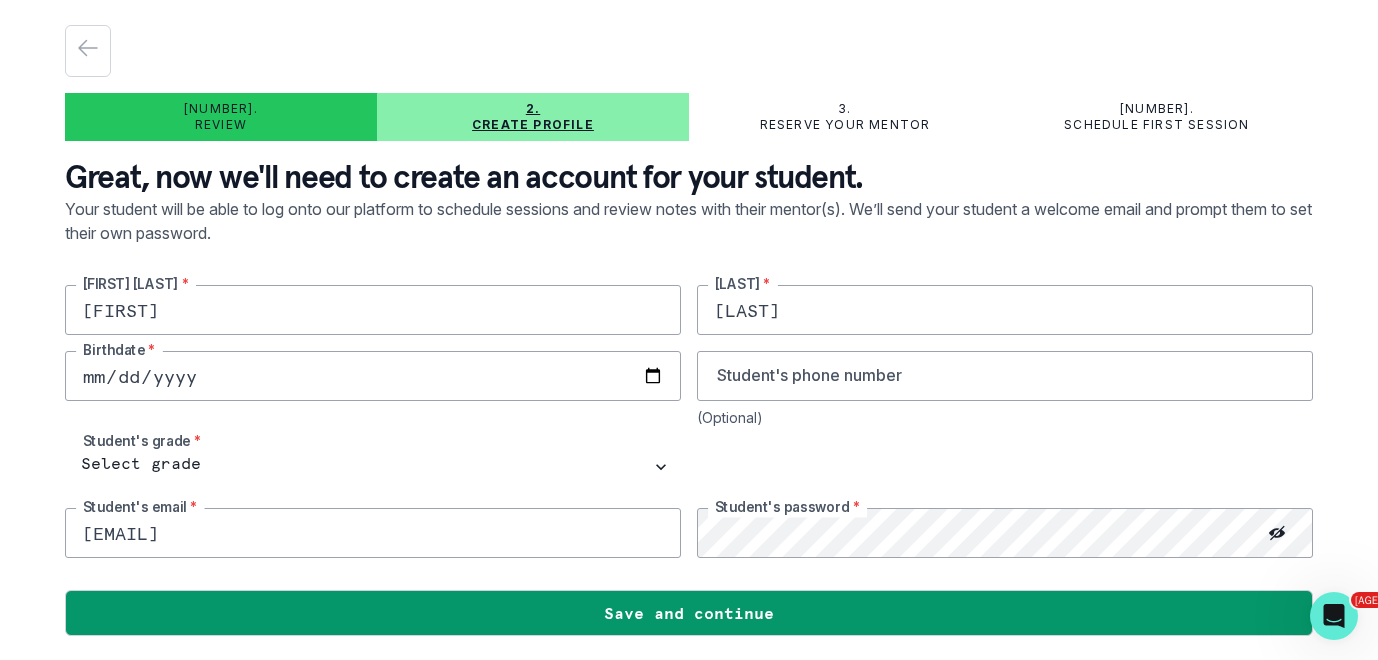 scroll, scrollTop: 0, scrollLeft: 0, axis: both 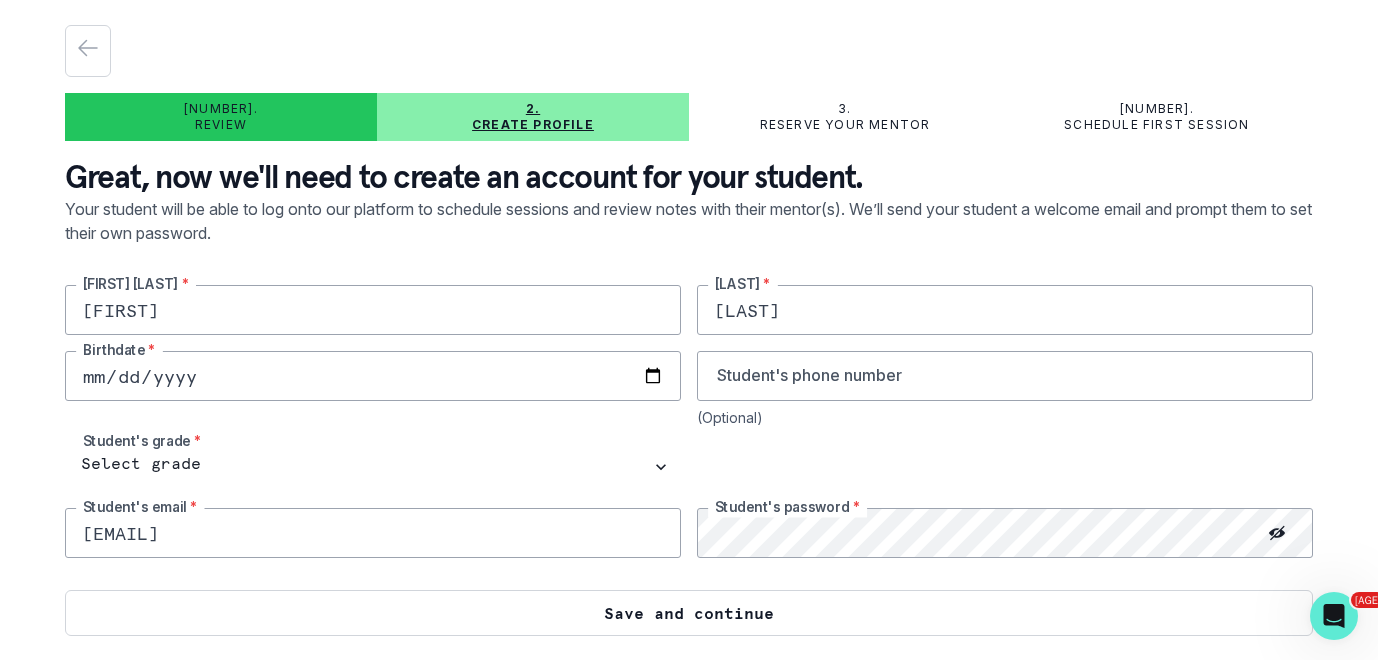 click on "Save and continue" at bounding box center [689, 613] 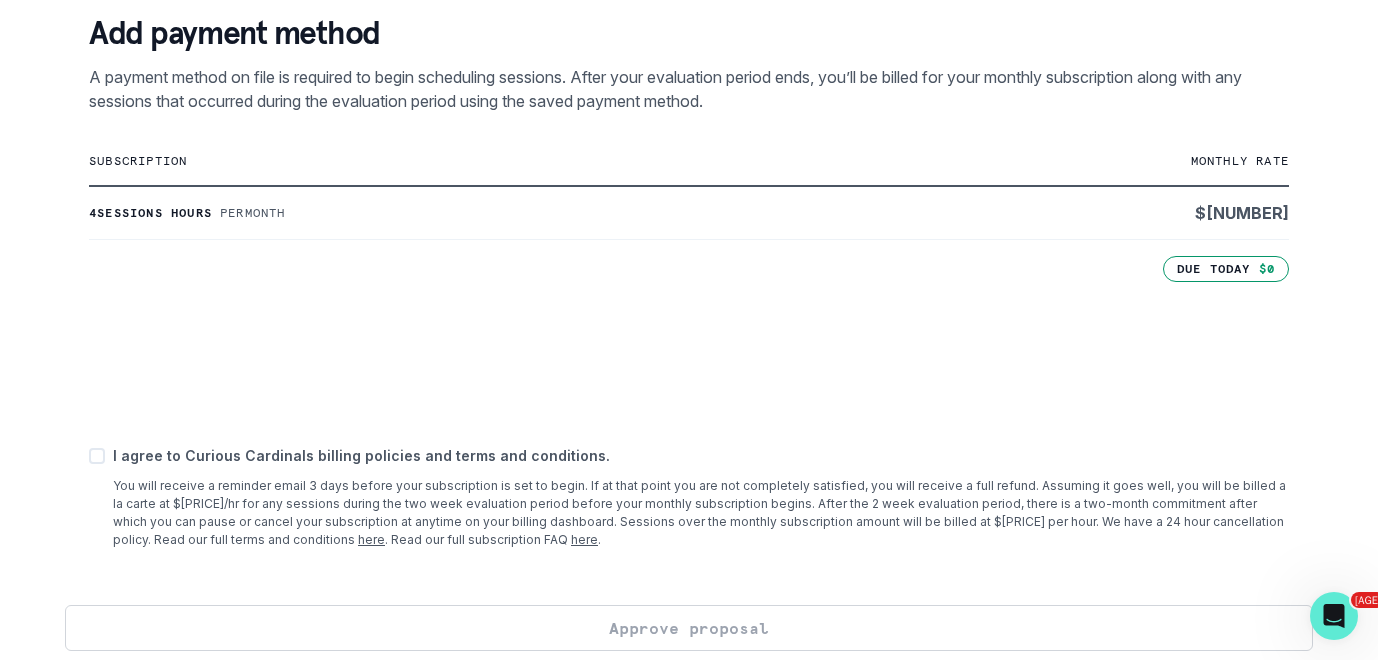 scroll, scrollTop: 374, scrollLeft: 0, axis: vertical 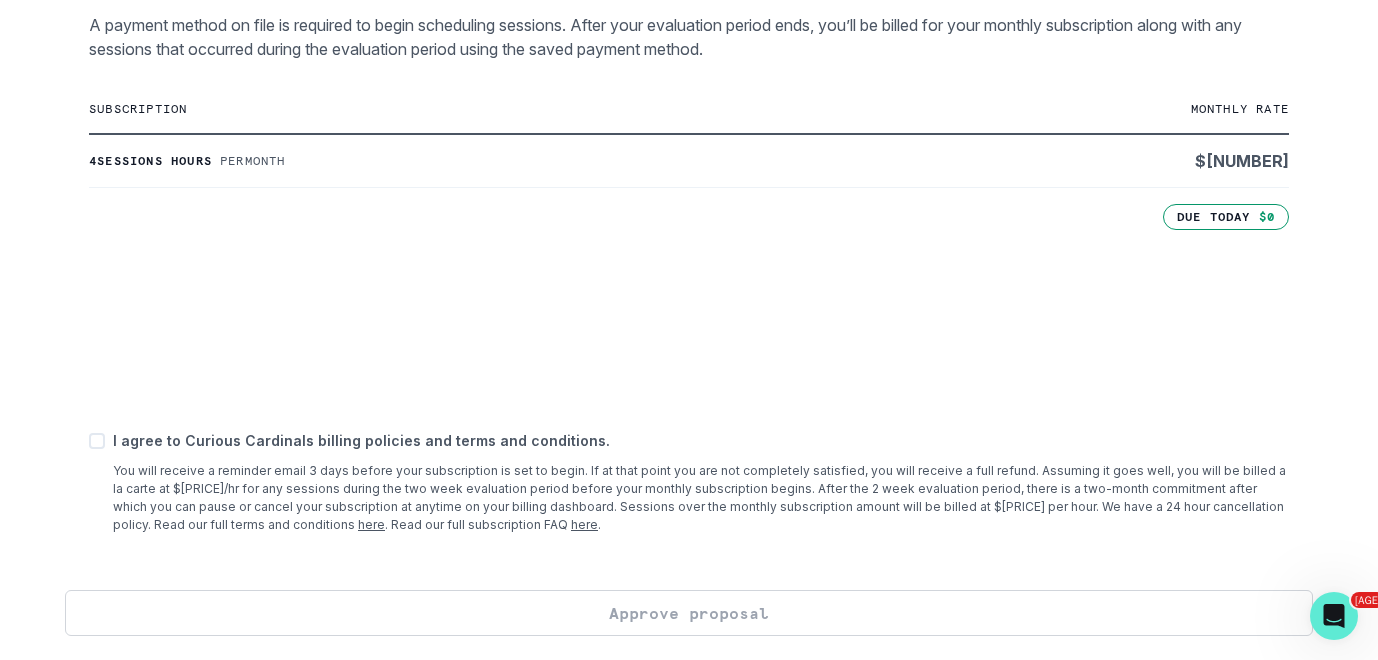 click at bounding box center [97, 441] 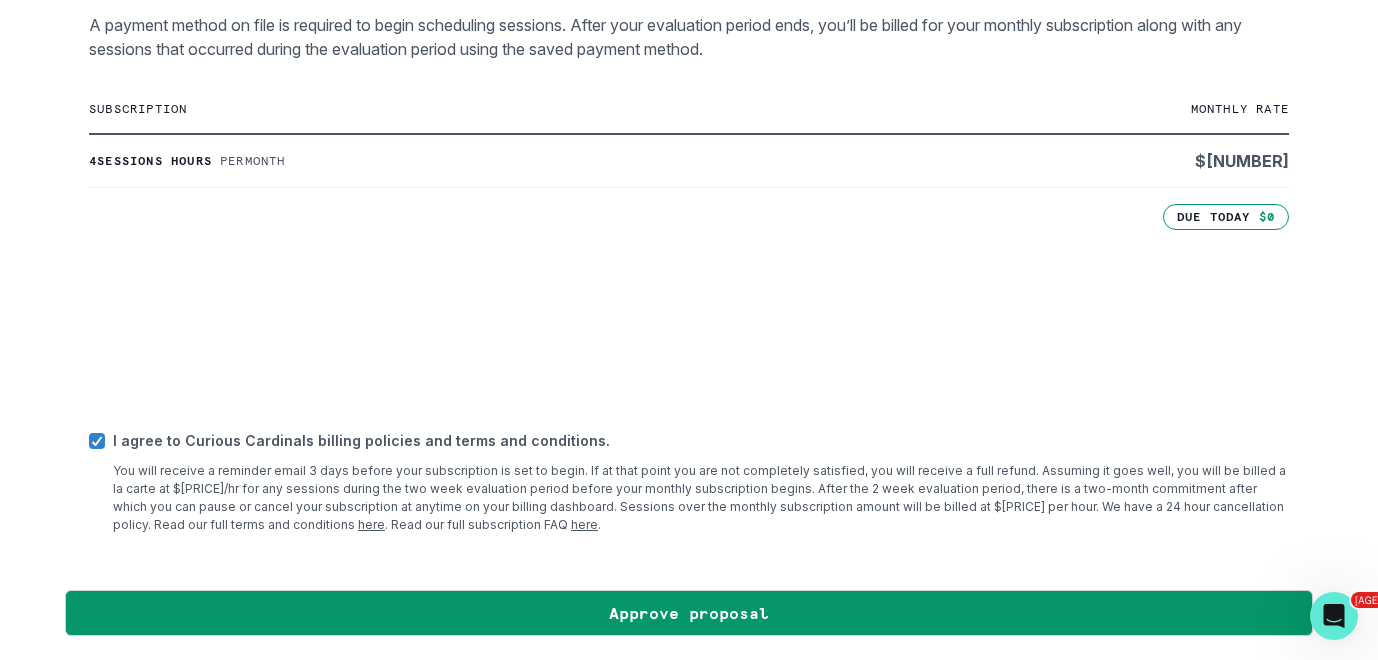 scroll, scrollTop: 0, scrollLeft: 0, axis: both 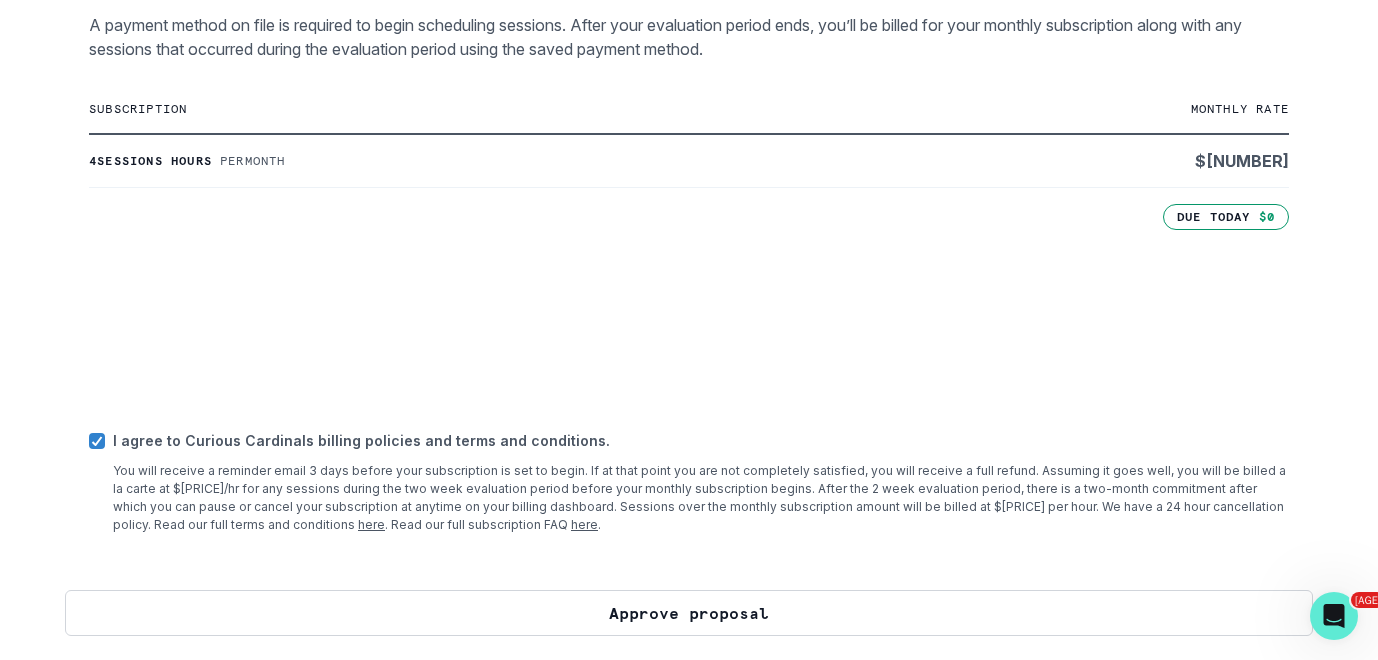click on "Approve proposal" at bounding box center (689, 613) 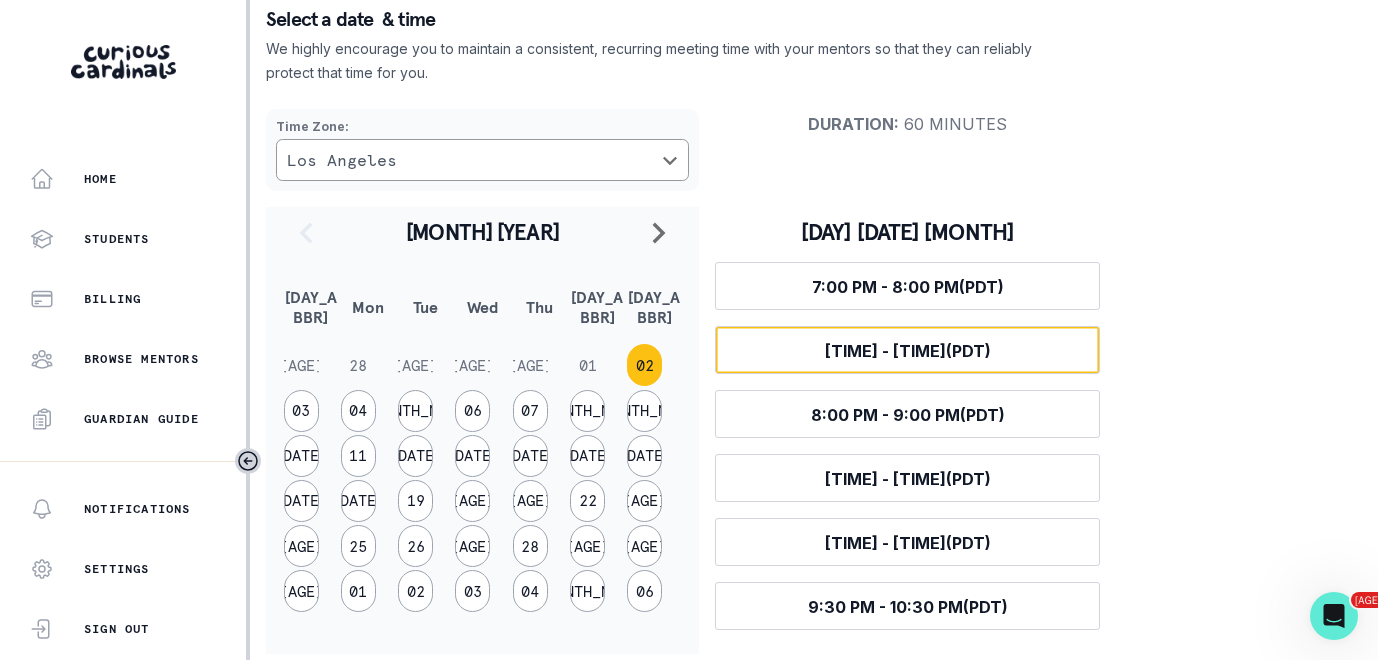 scroll, scrollTop: 146, scrollLeft: 0, axis: vertical 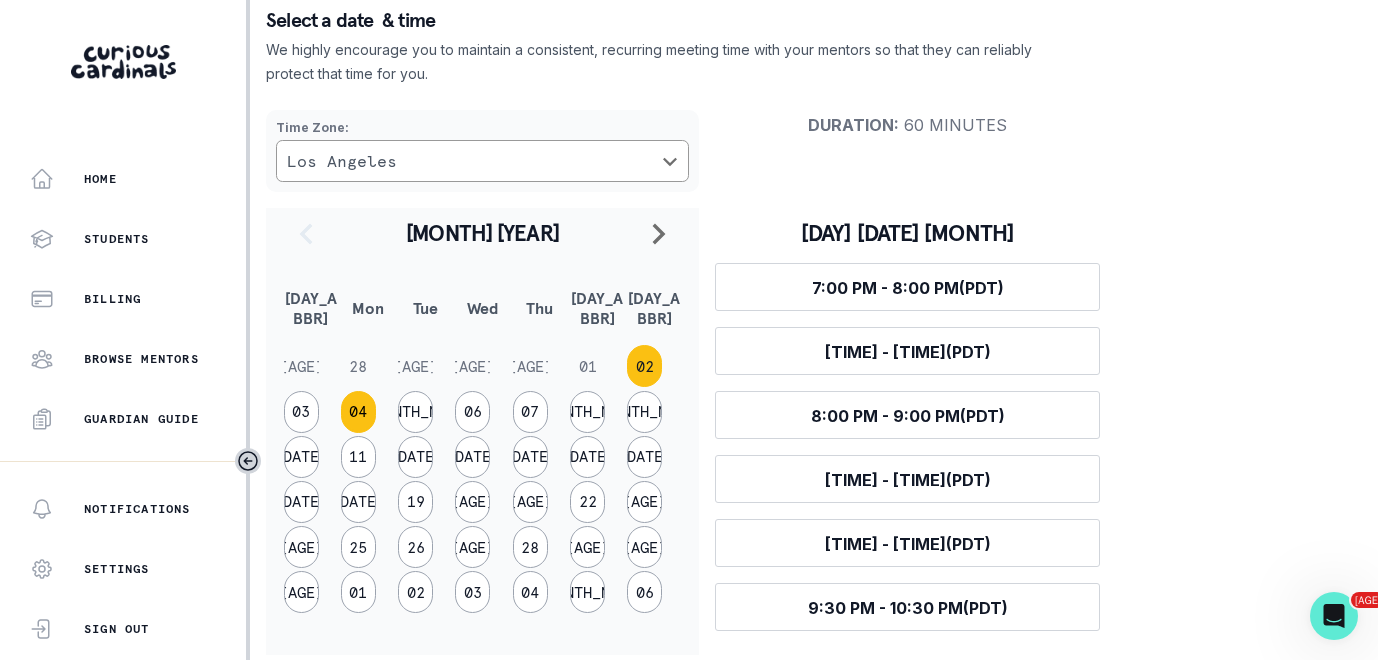 click on "04" at bounding box center [358, 412] 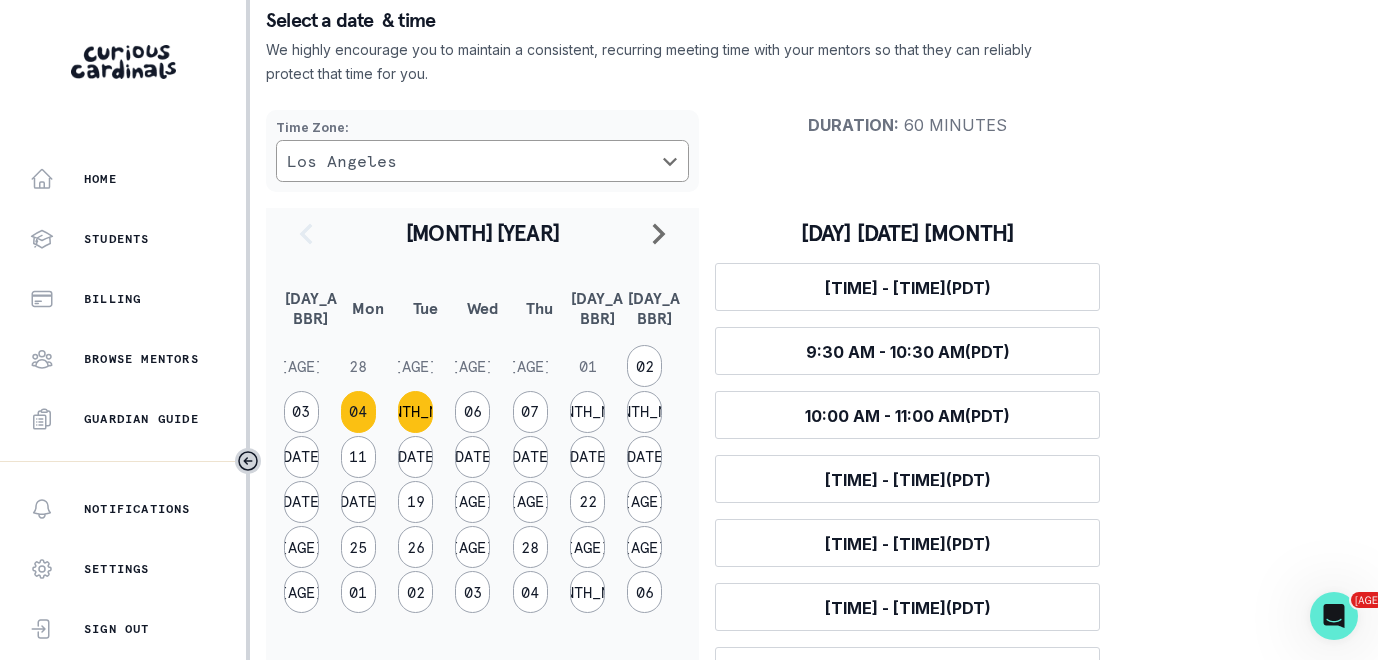 click on "[MONTH_NUM]" at bounding box center (415, 412) 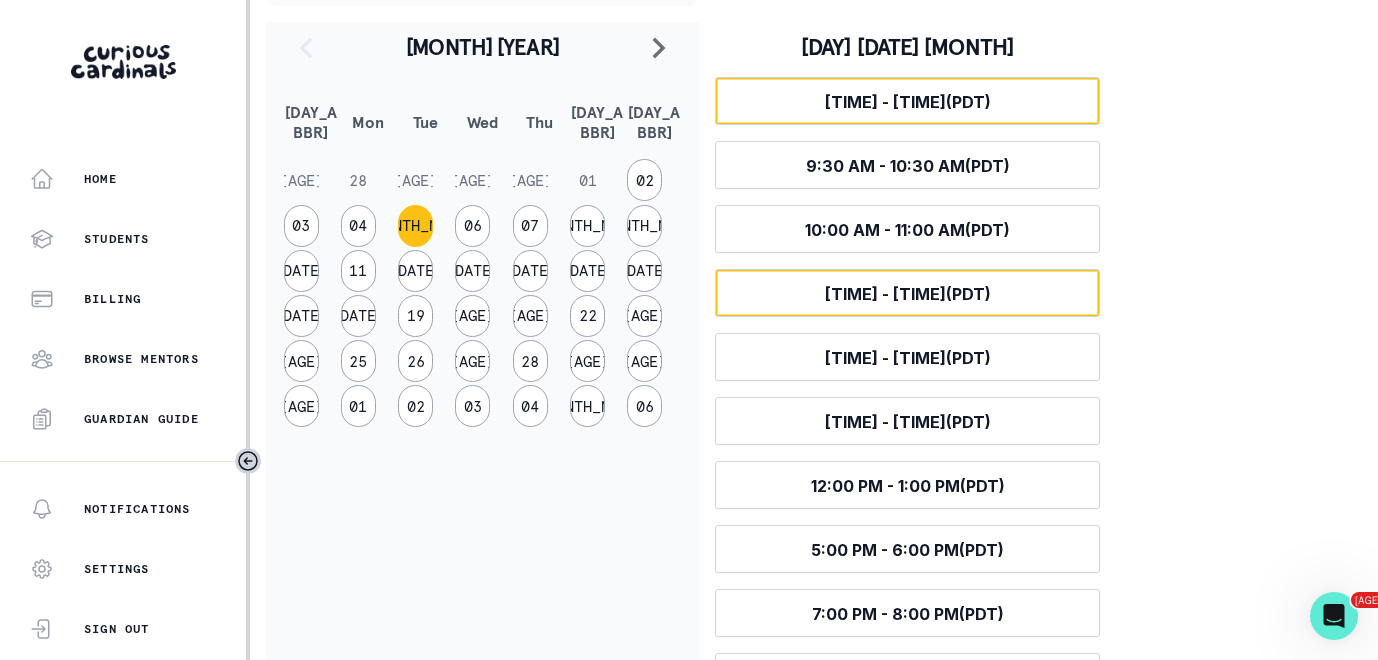 scroll, scrollTop: 329, scrollLeft: 0, axis: vertical 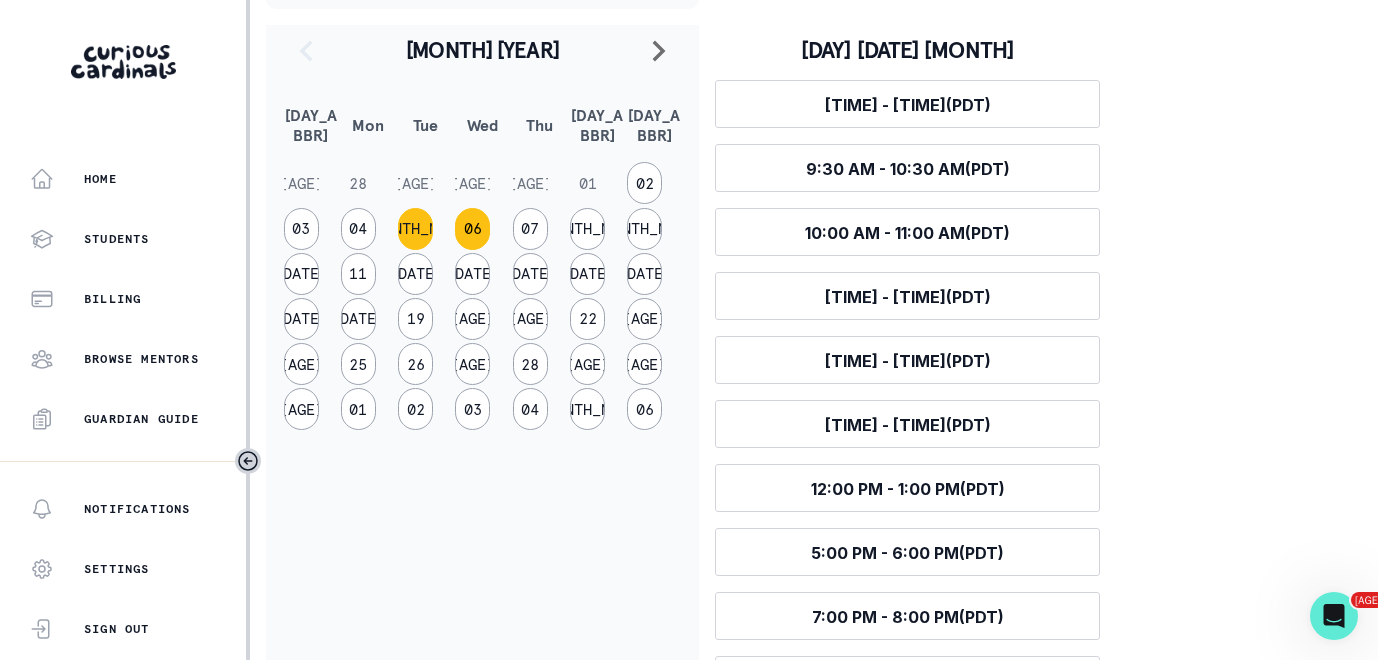 click on "06" at bounding box center [472, 229] 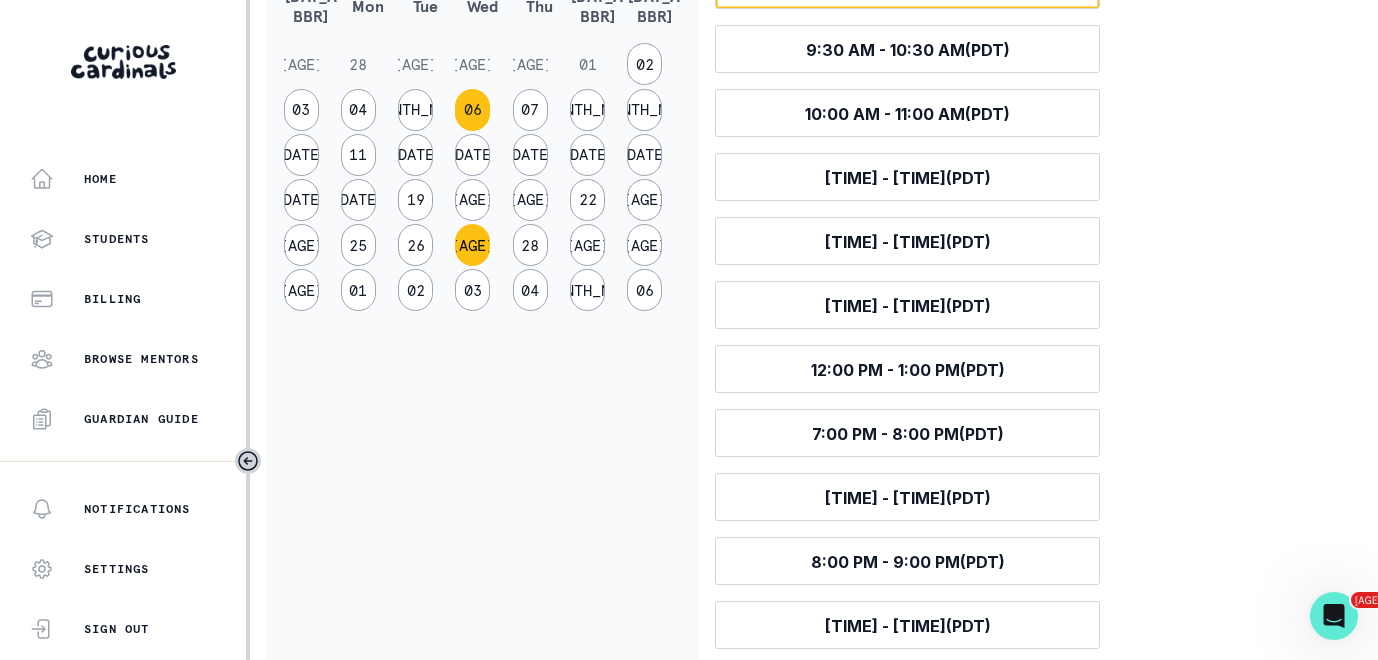 scroll, scrollTop: 342, scrollLeft: 0, axis: vertical 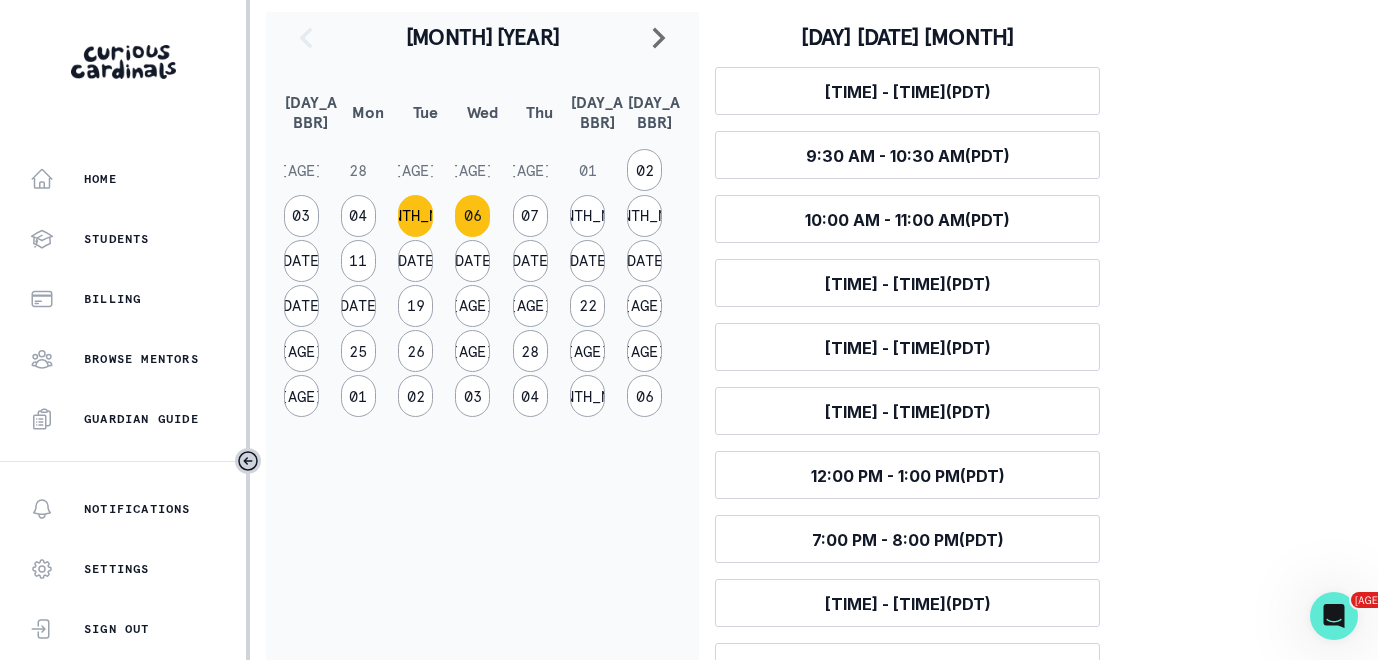 click on "[MONTH_NUM]" at bounding box center [415, 216] 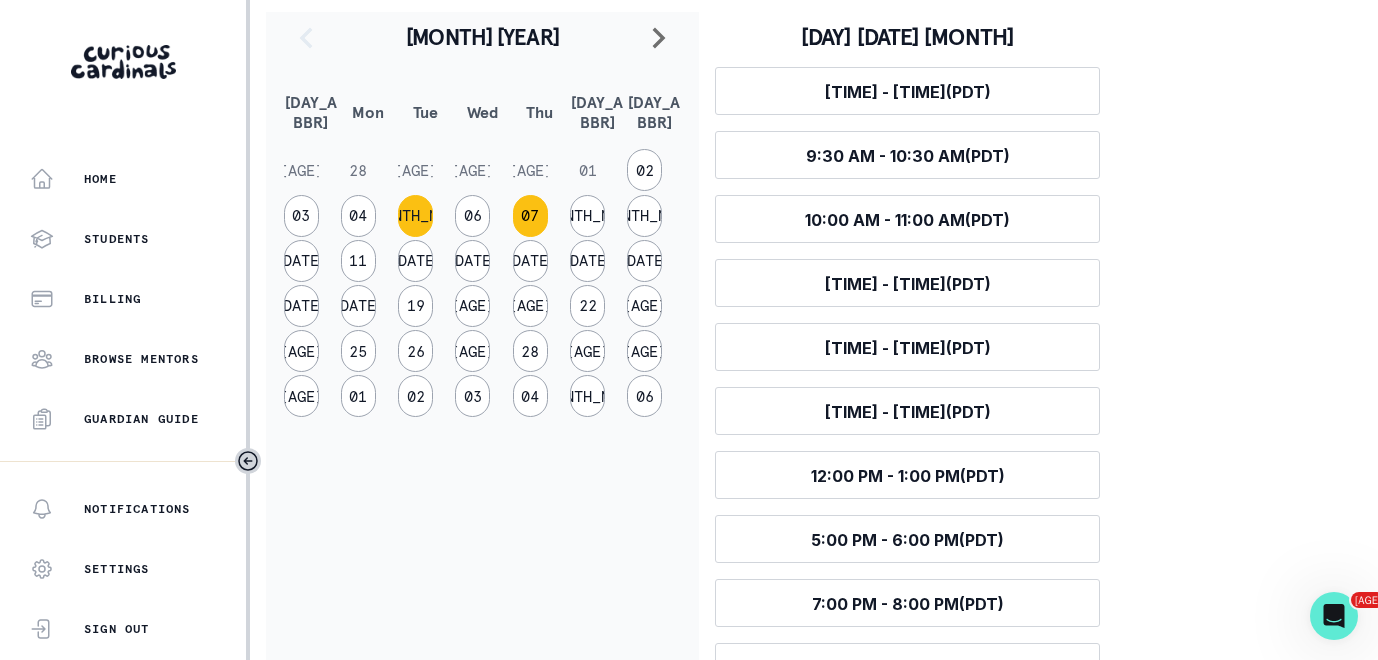 click on "07" at bounding box center (530, 216) 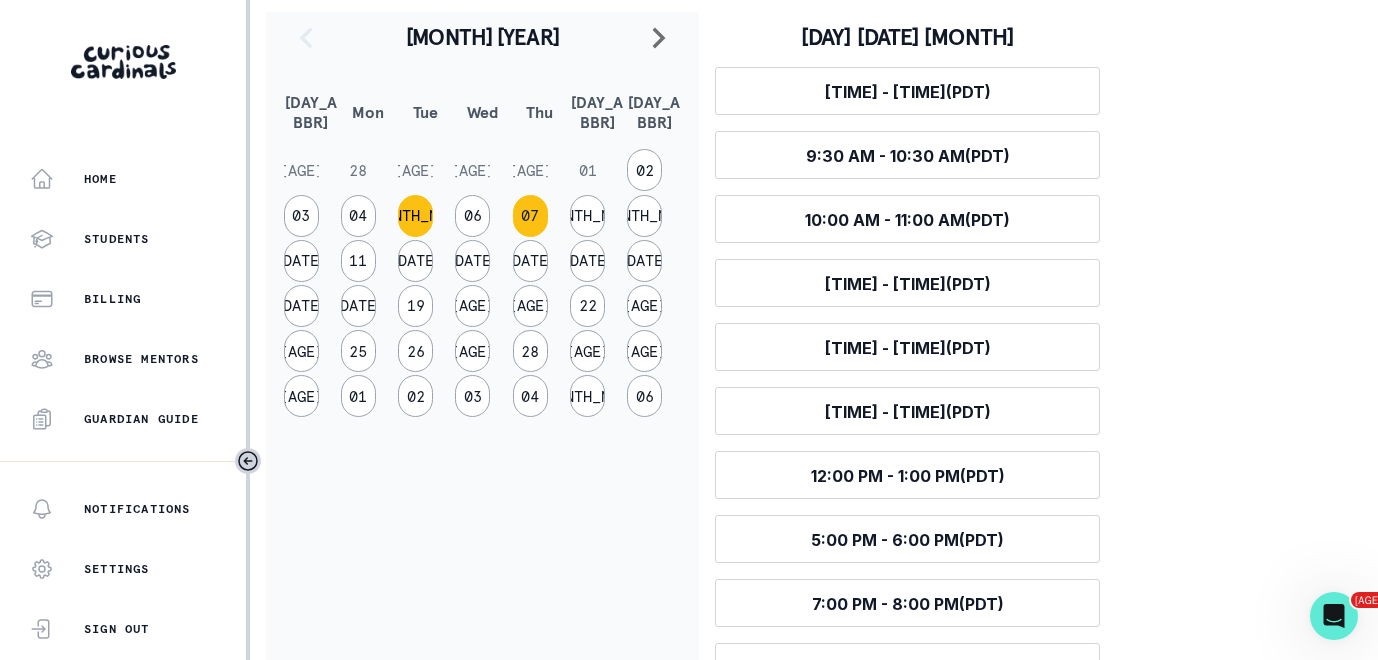 click on "[MONTH_NUM]" at bounding box center (415, 216) 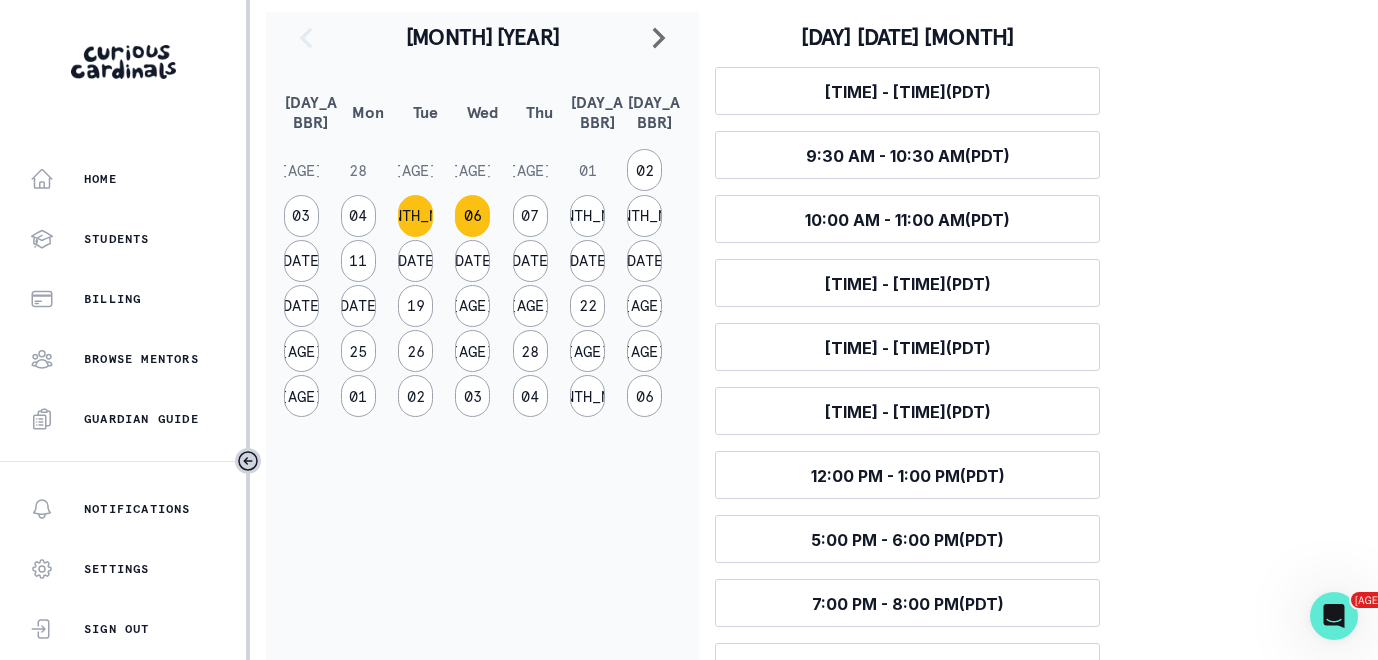 click on "06" at bounding box center (472, 216) 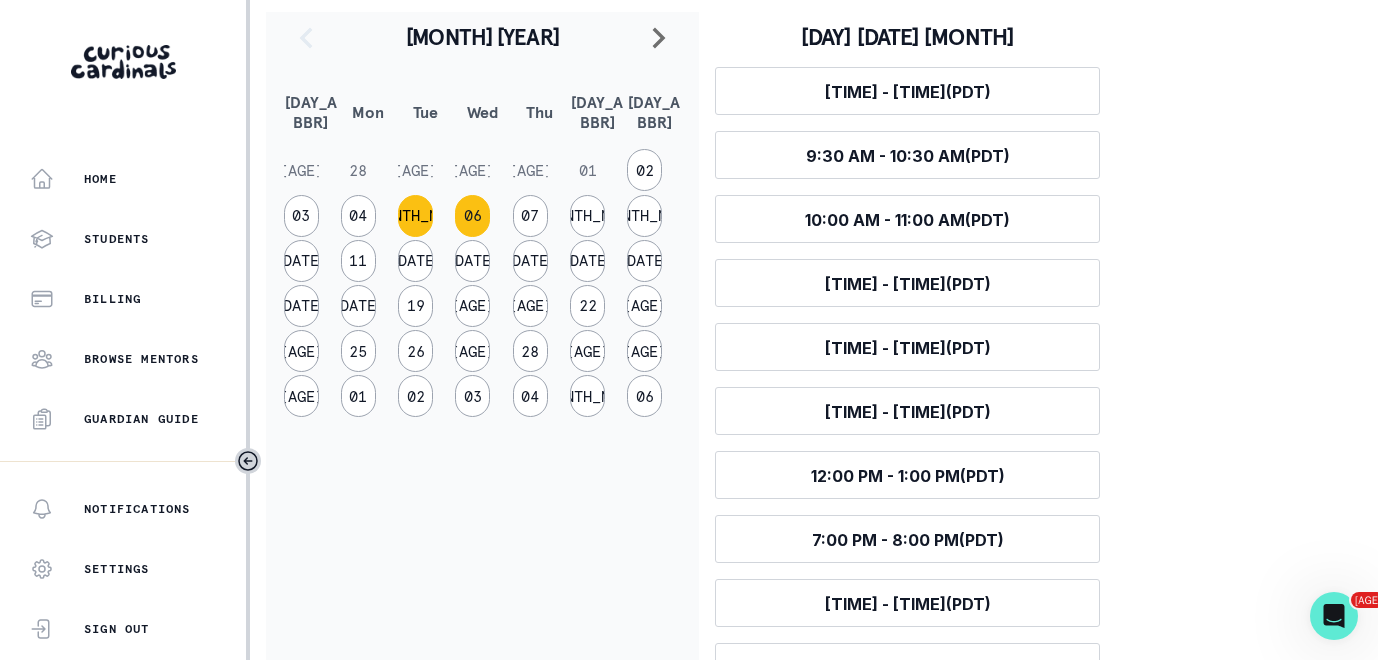 click on "[MONTH_NUM]" at bounding box center (415, 216) 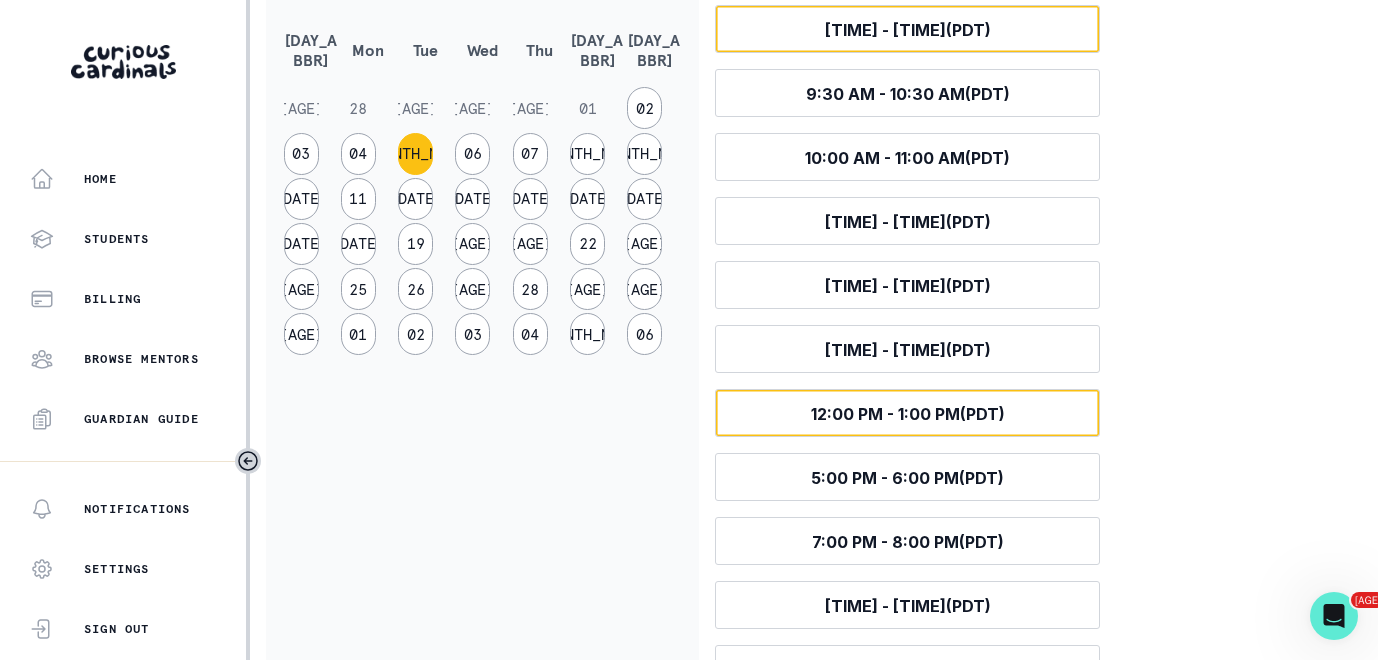 scroll, scrollTop: 445, scrollLeft: 0, axis: vertical 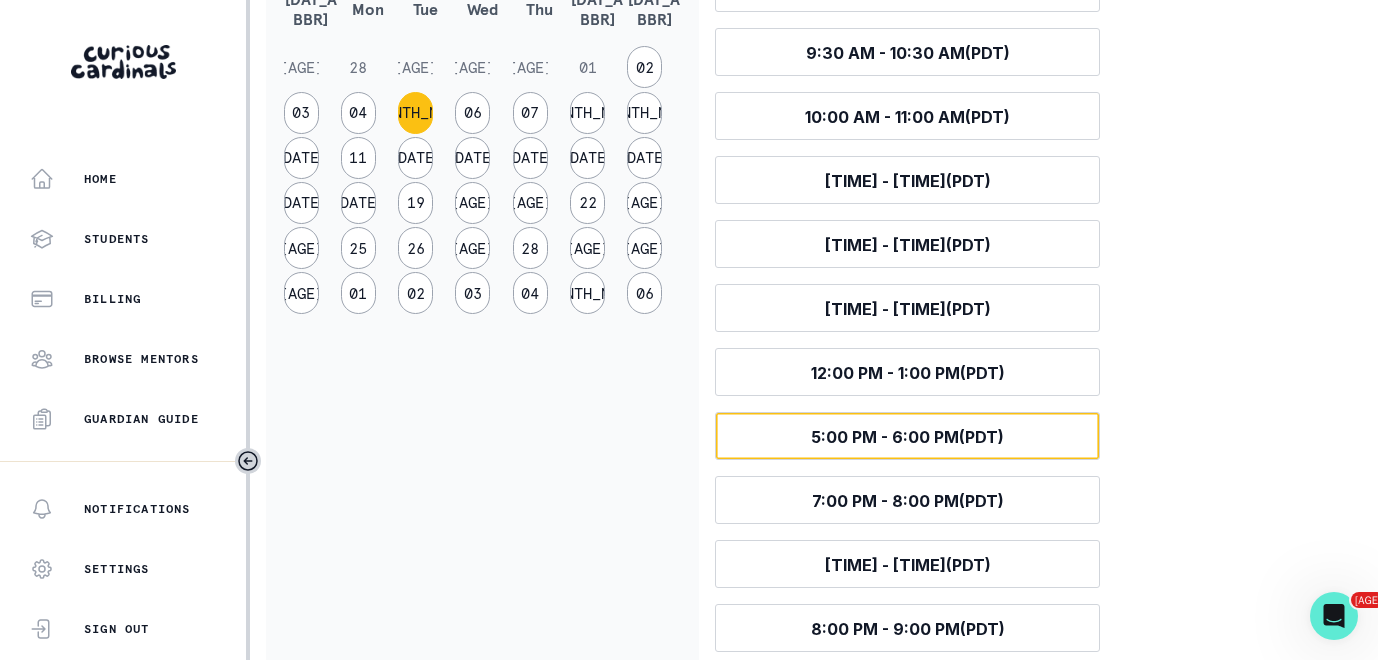 click on "5:00 PM - 6:00 PM (PDT)" at bounding box center [907, 437] 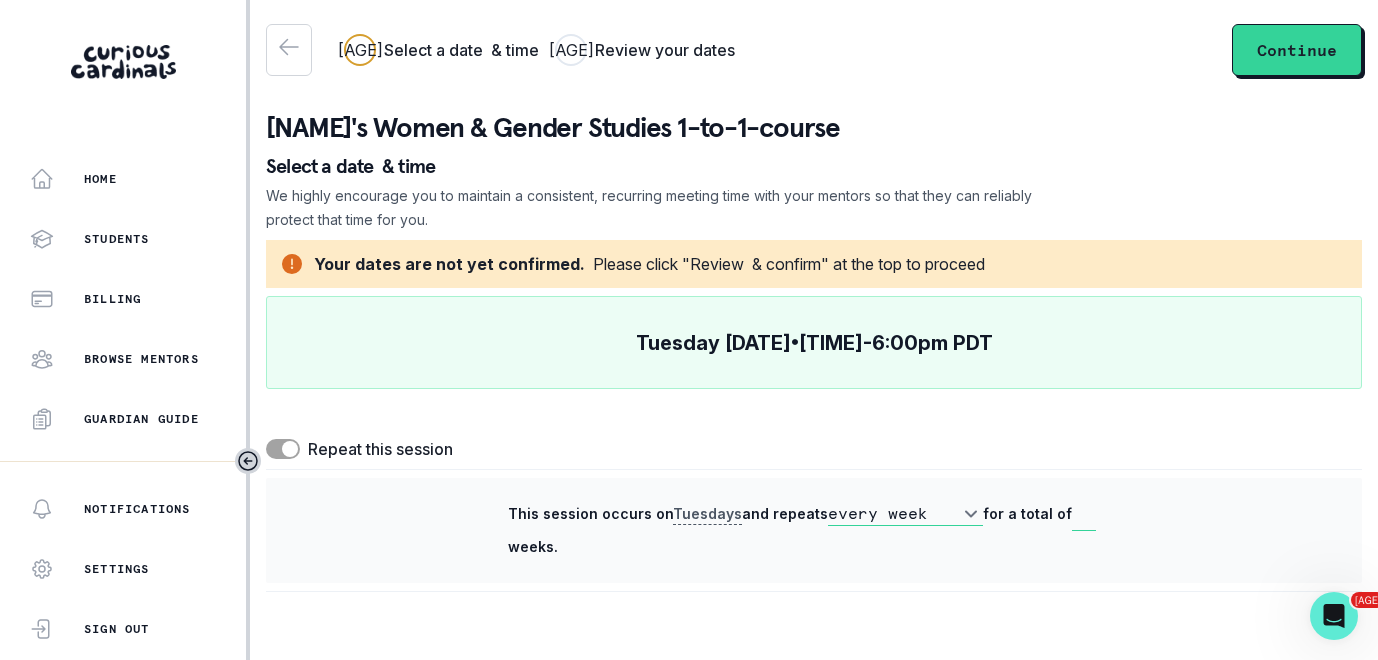 scroll, scrollTop: 0, scrollLeft: 0, axis: both 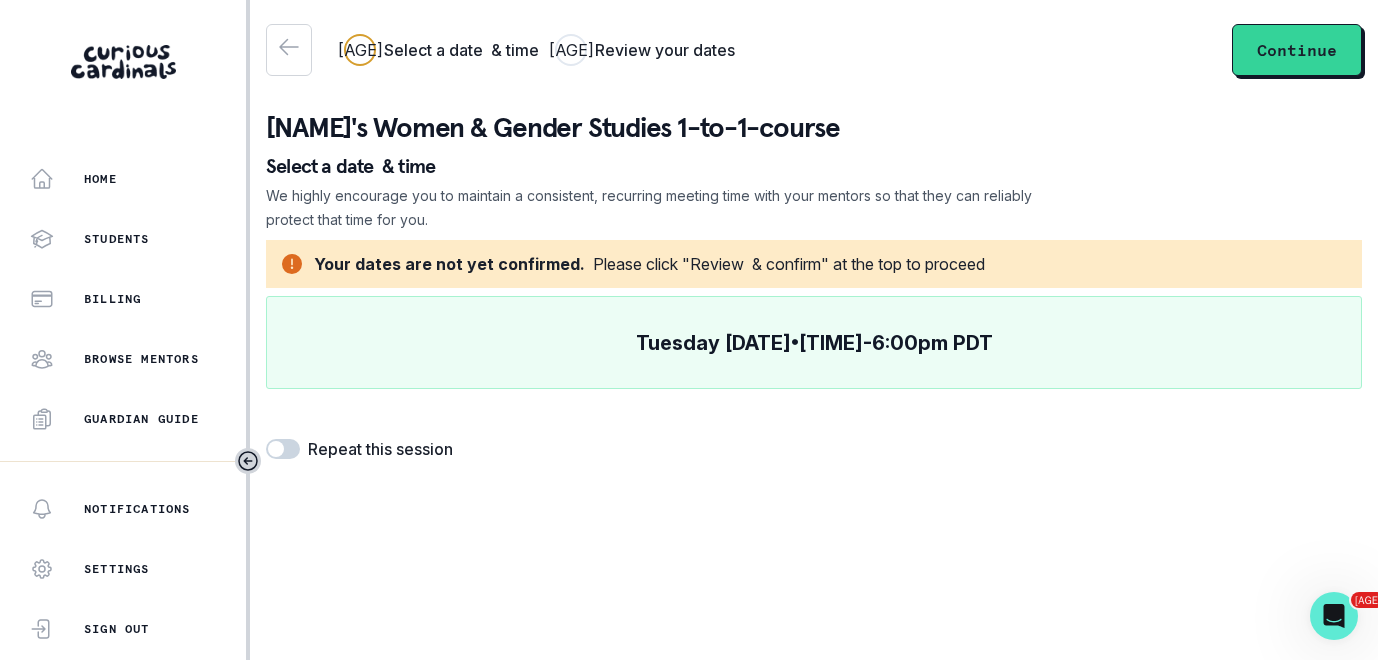 click on "Please click "Review  & confirm" at the top to proceed" at bounding box center (789, 264) 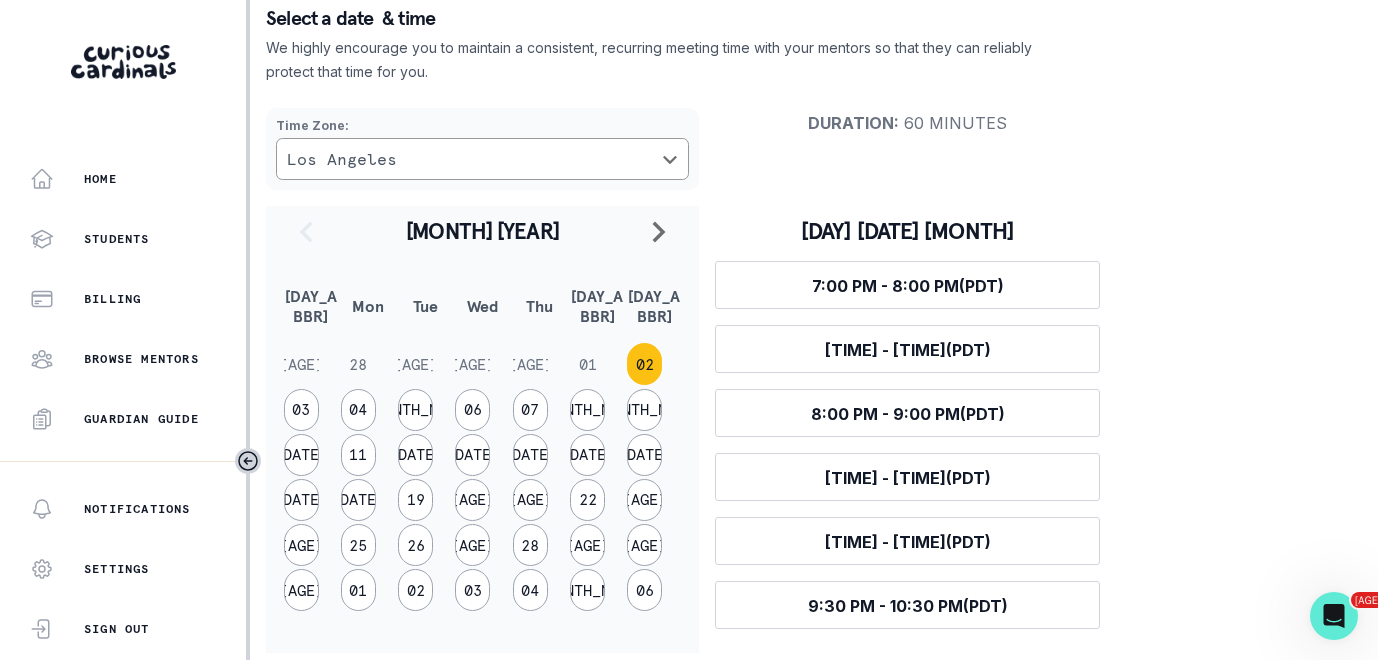 scroll, scrollTop: 146, scrollLeft: 0, axis: vertical 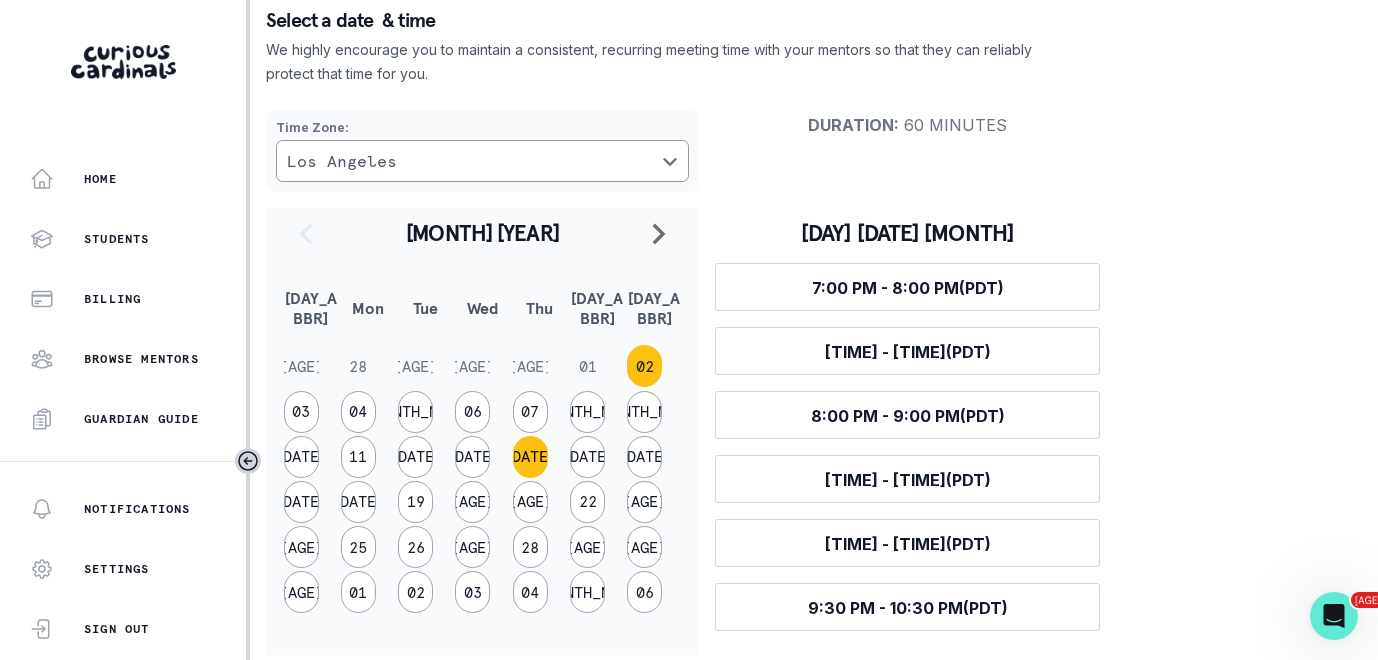 click on "[DATE]" at bounding box center [530, 457] 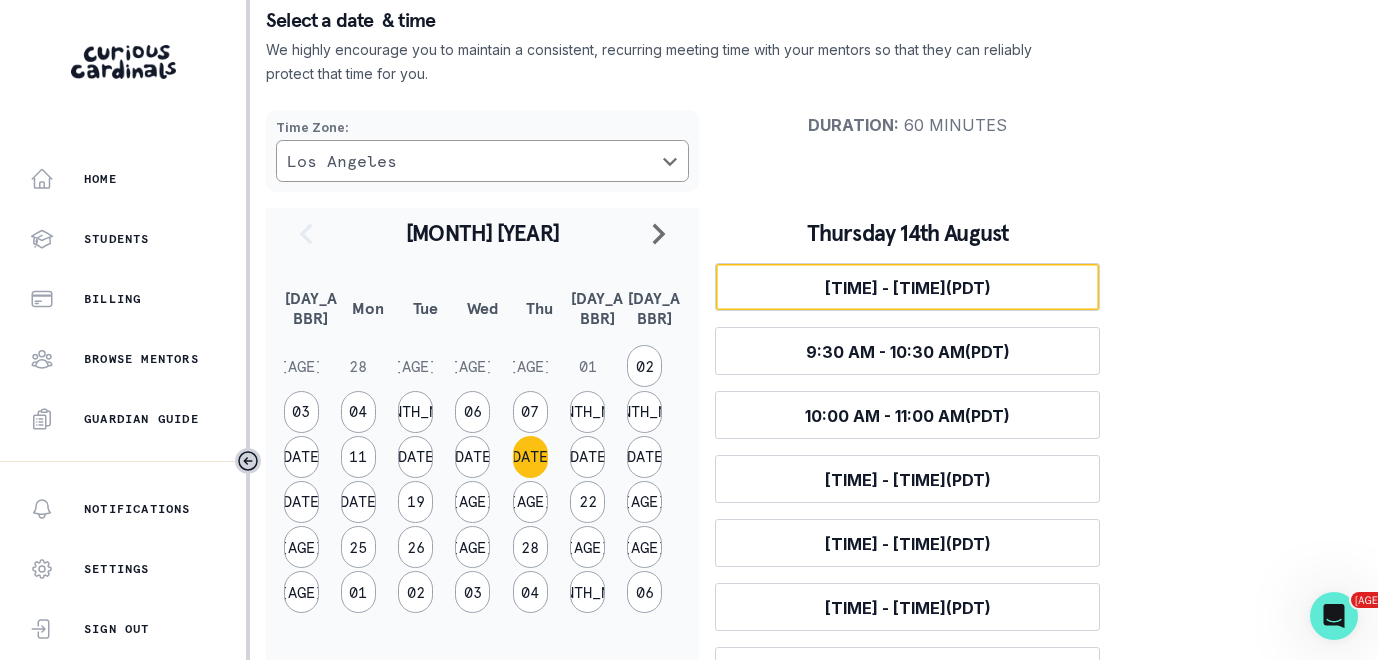scroll, scrollTop: 155, scrollLeft: 0, axis: vertical 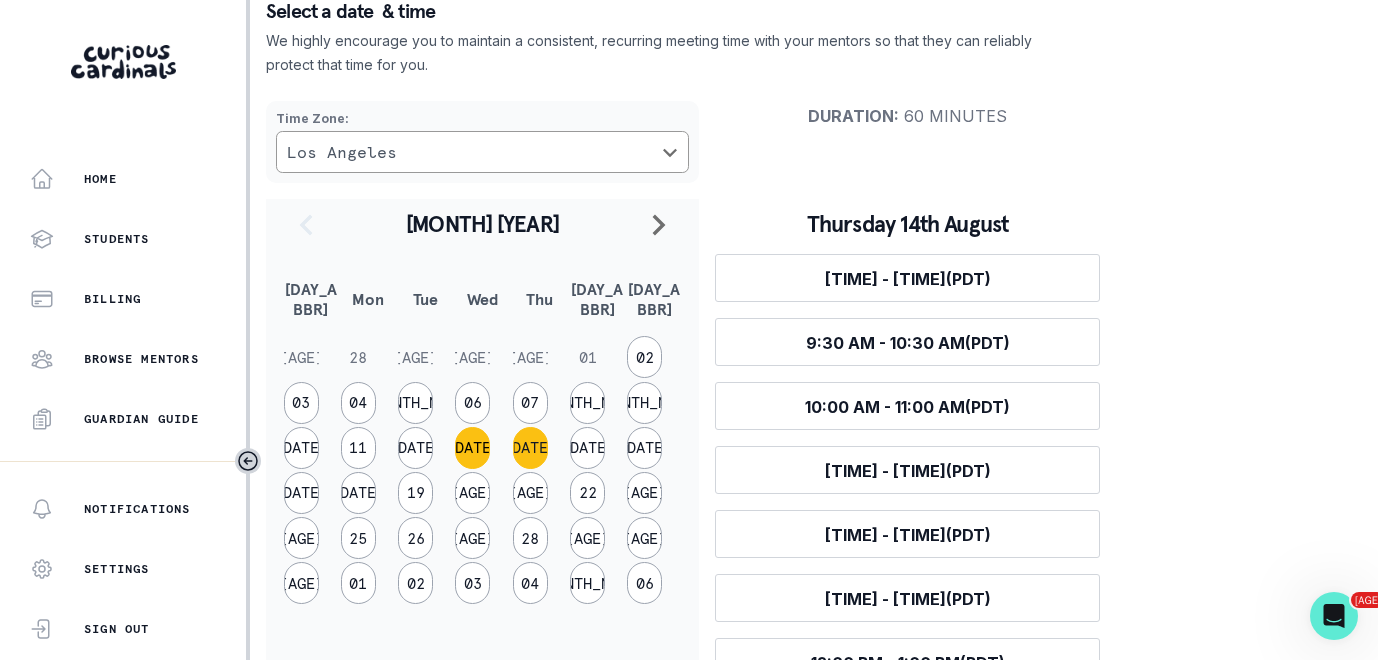 click on "[DATE]" at bounding box center (472, 448) 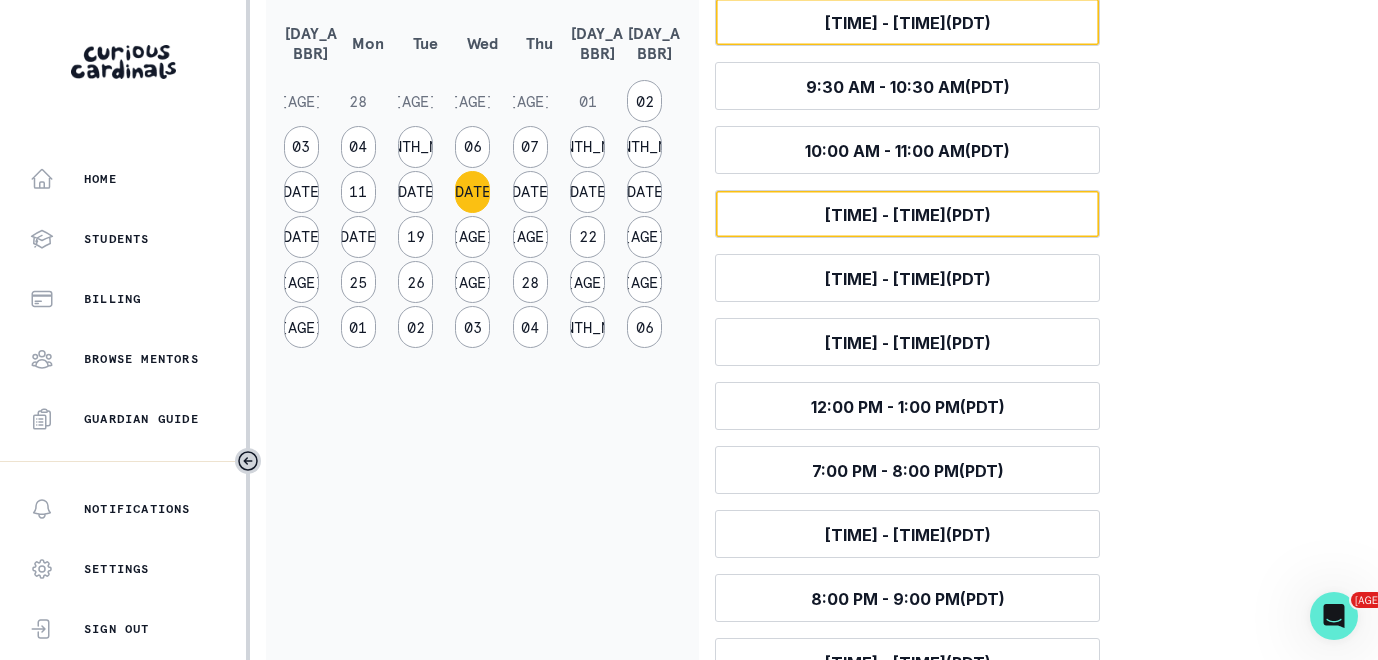 scroll, scrollTop: 413, scrollLeft: 0, axis: vertical 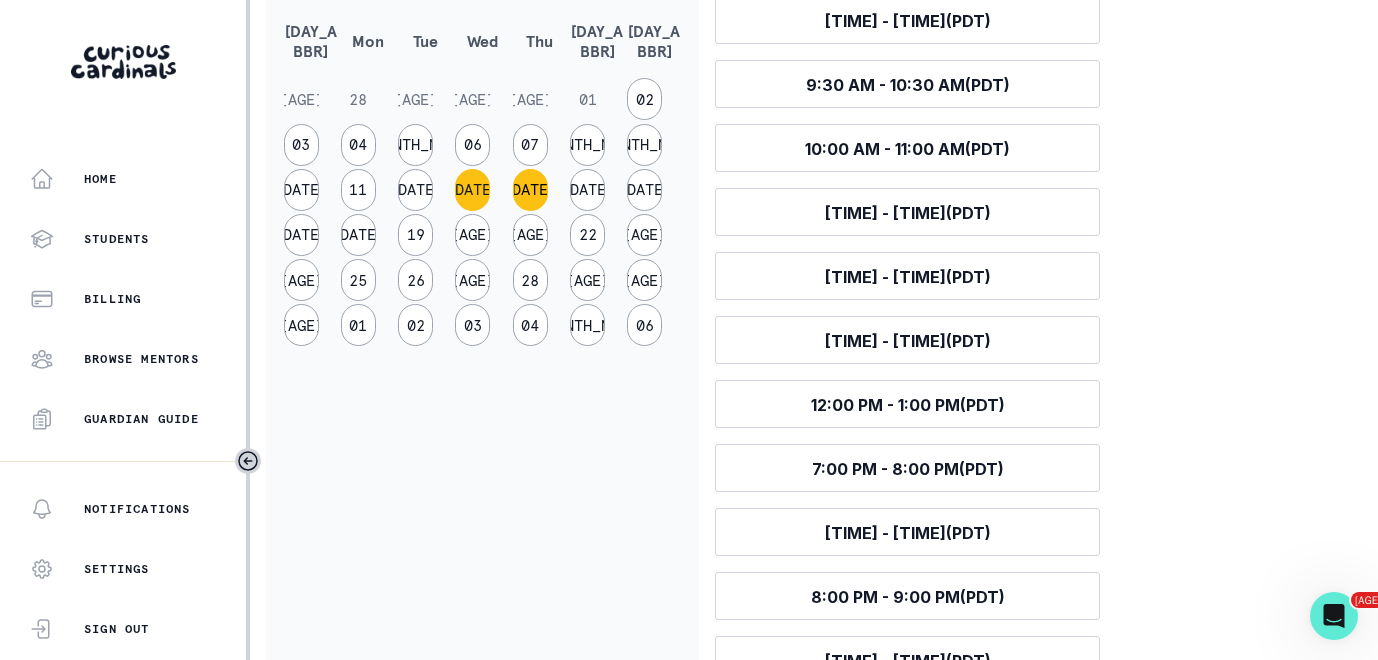 click on "[DATE]" at bounding box center (530, 190) 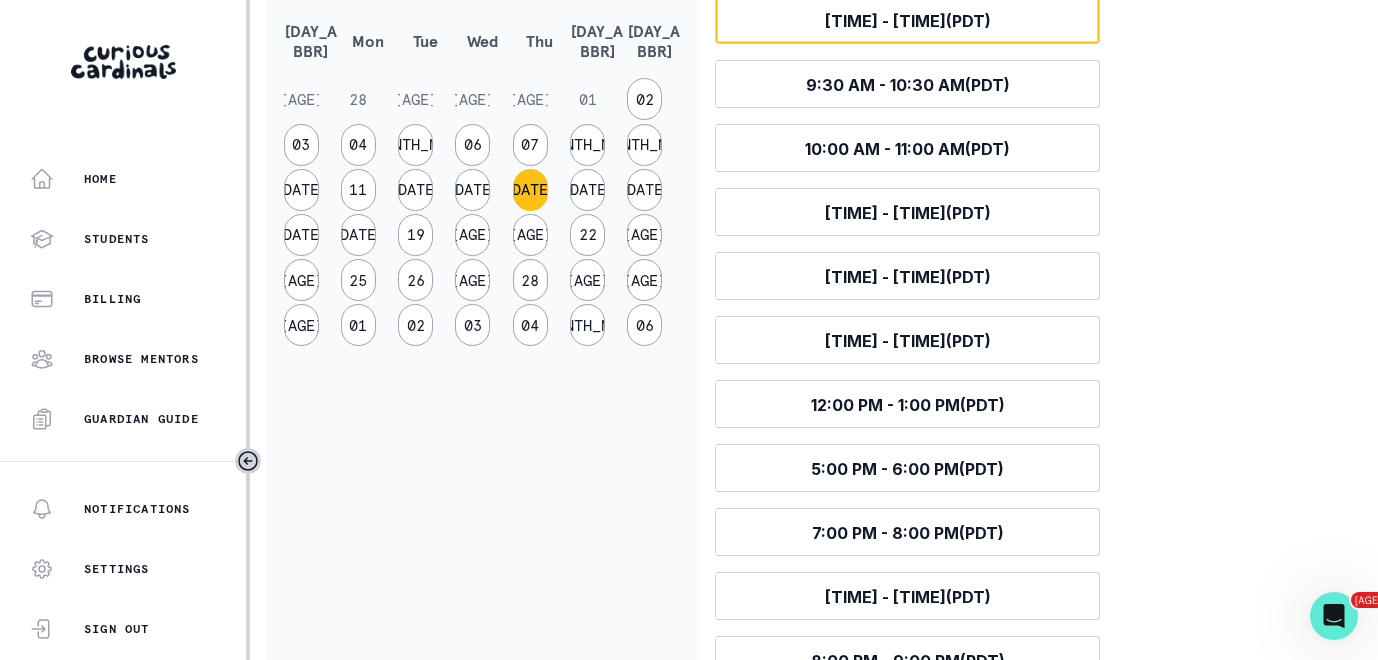scroll, scrollTop: 410, scrollLeft: 0, axis: vertical 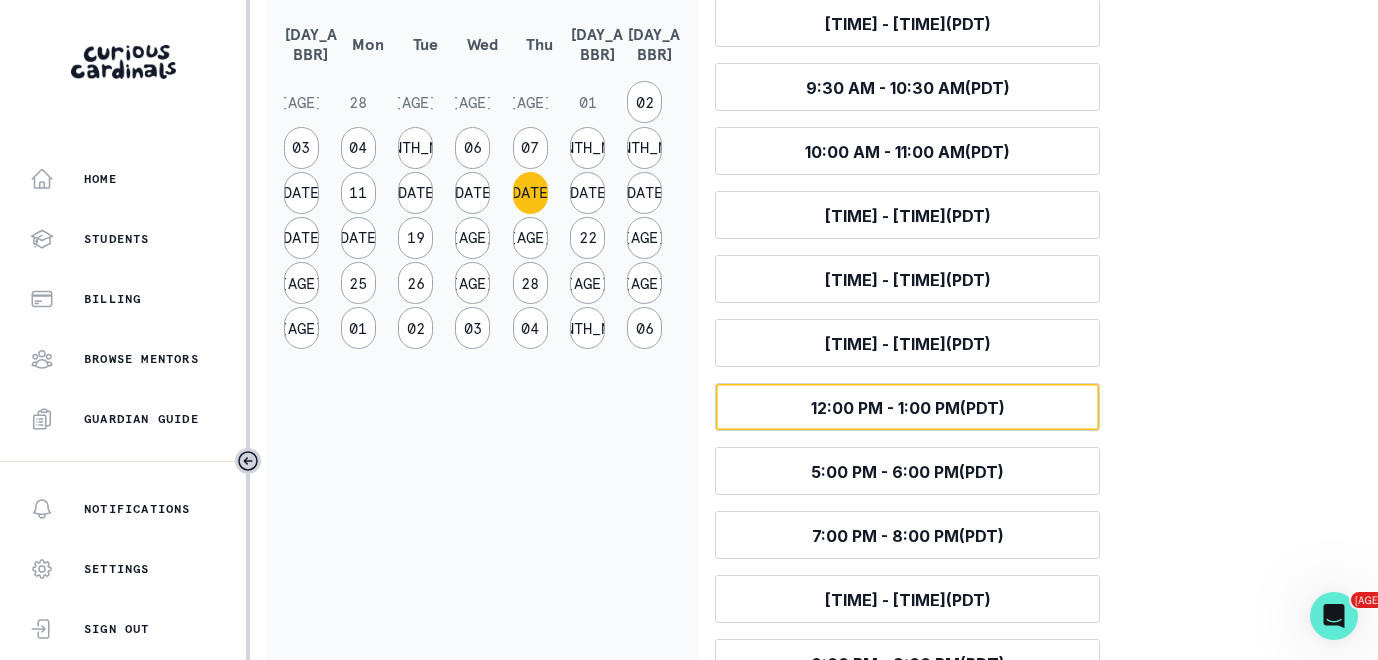 click on "12:00 PM - 1:00 PM (PDT)" at bounding box center (908, 408) 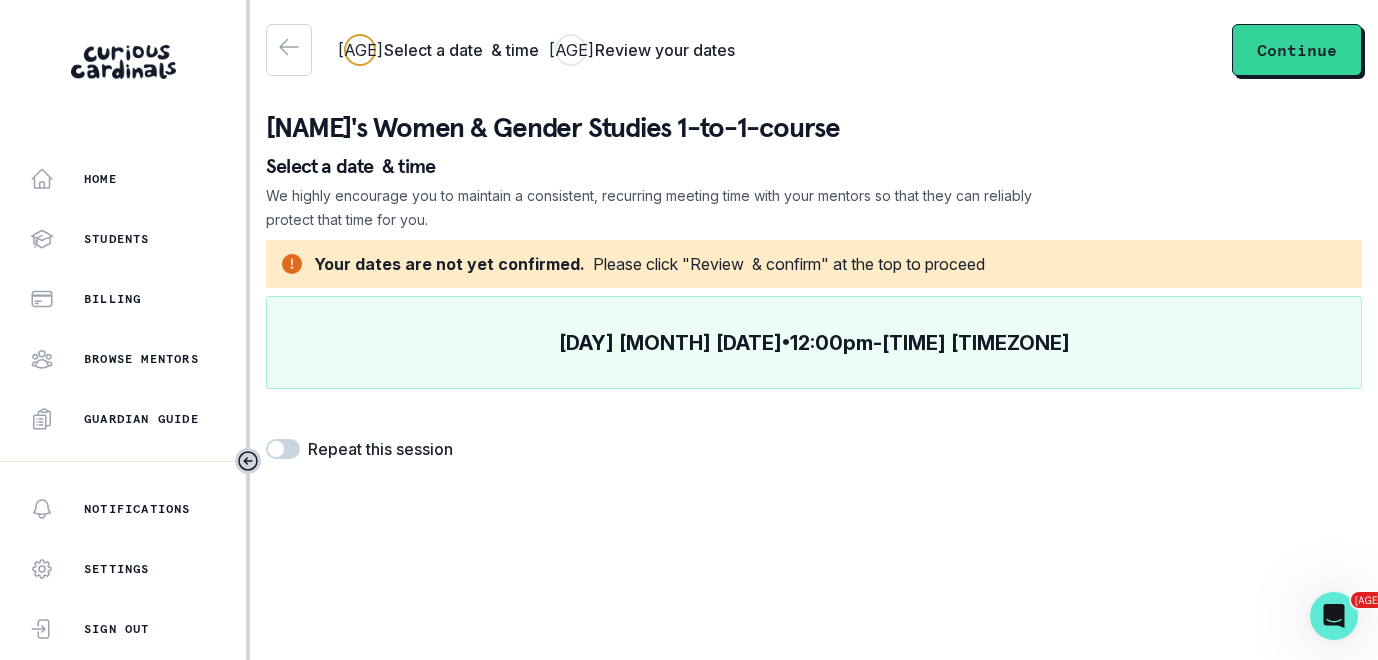 scroll, scrollTop: 0, scrollLeft: 0, axis: both 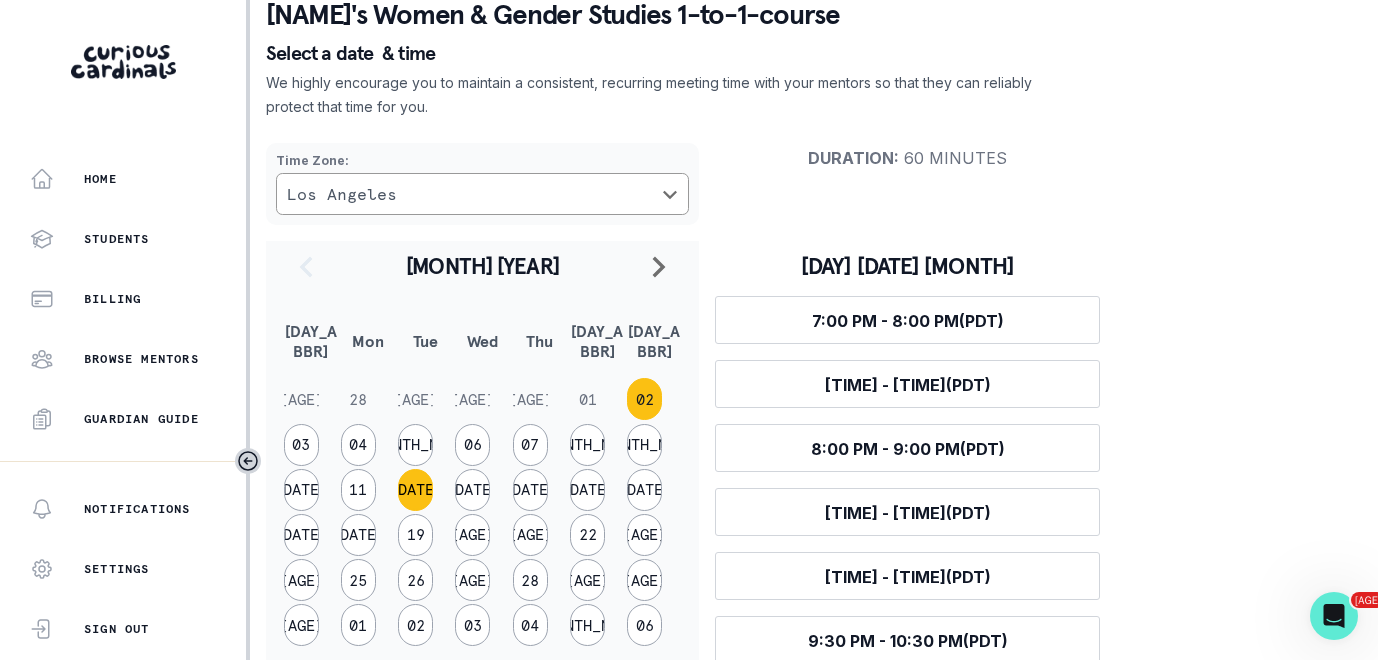 click on "[DATE]" at bounding box center [415, 490] 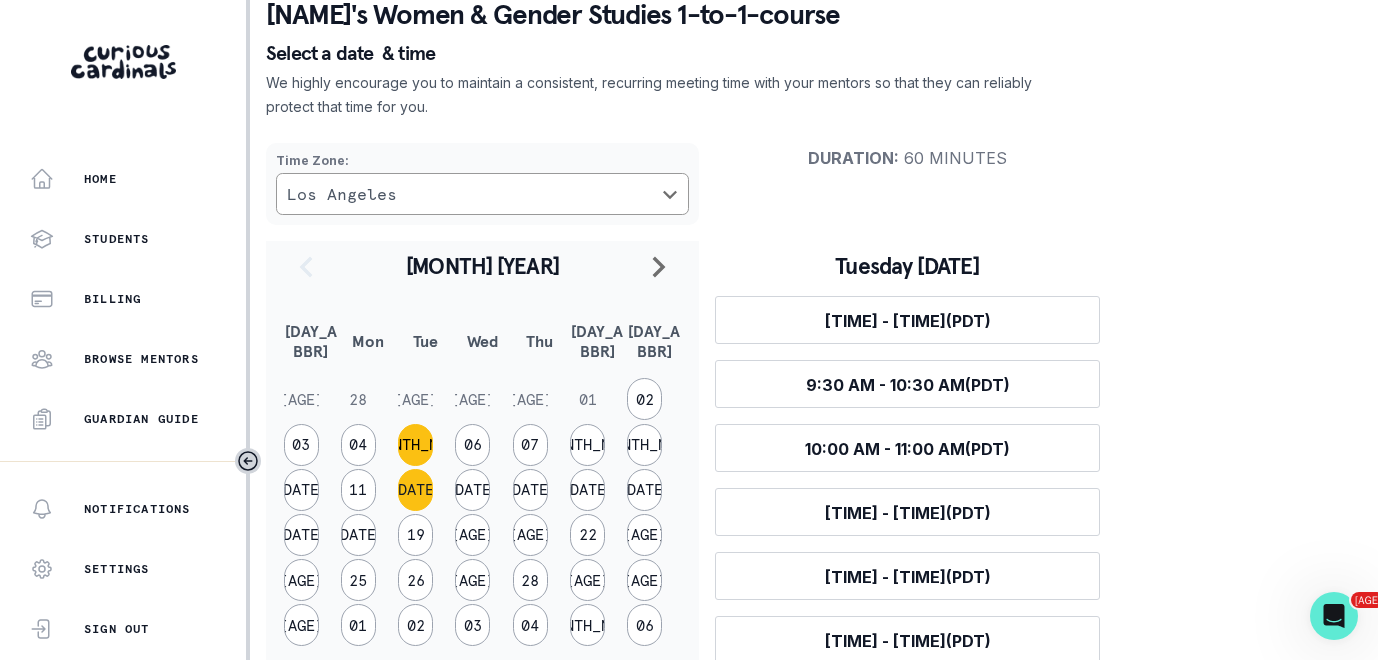 click on "[MONTH_NUM]" at bounding box center [415, 445] 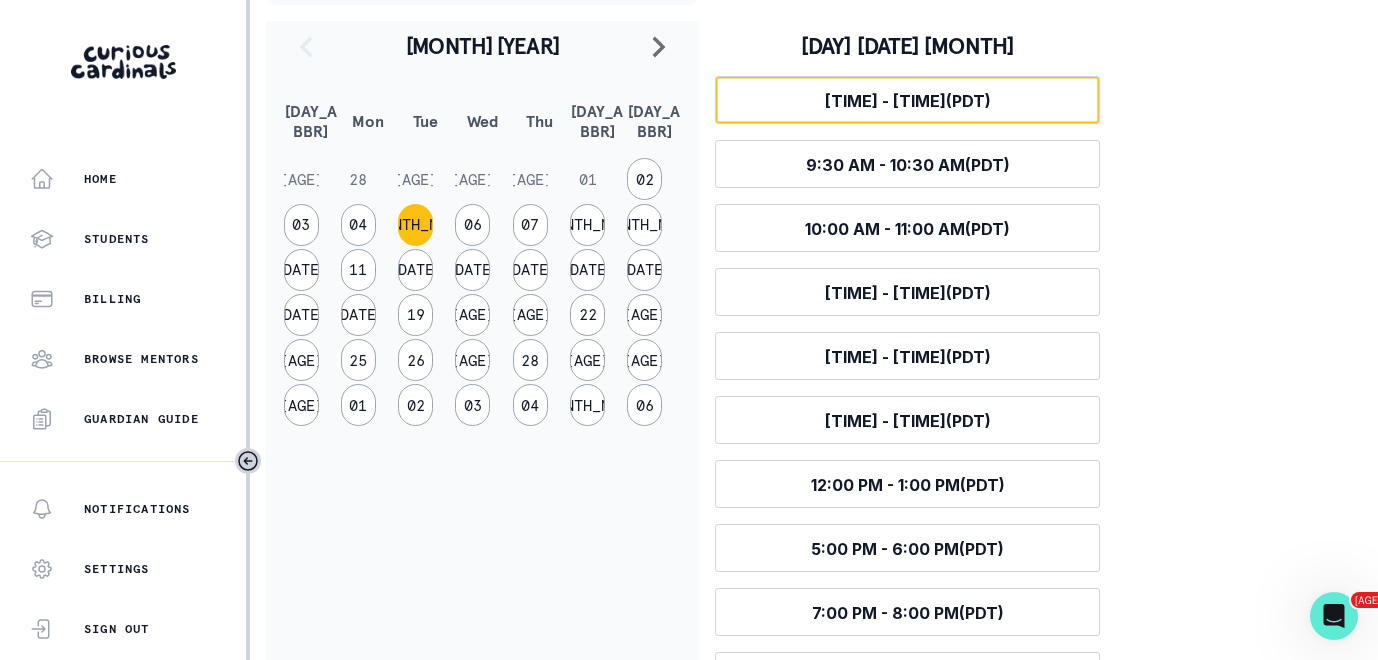 scroll, scrollTop: 354, scrollLeft: 0, axis: vertical 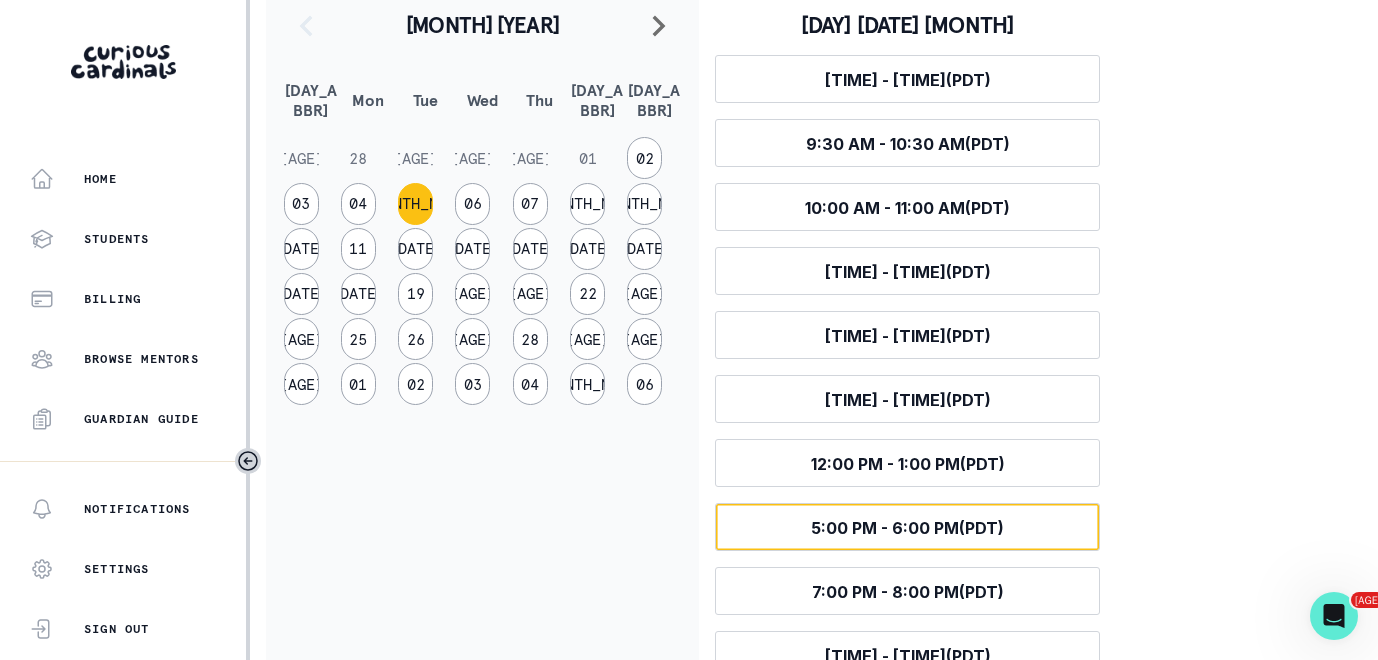 click on "5:00 PM - 6:00 PM (PDT)" at bounding box center [907, 528] 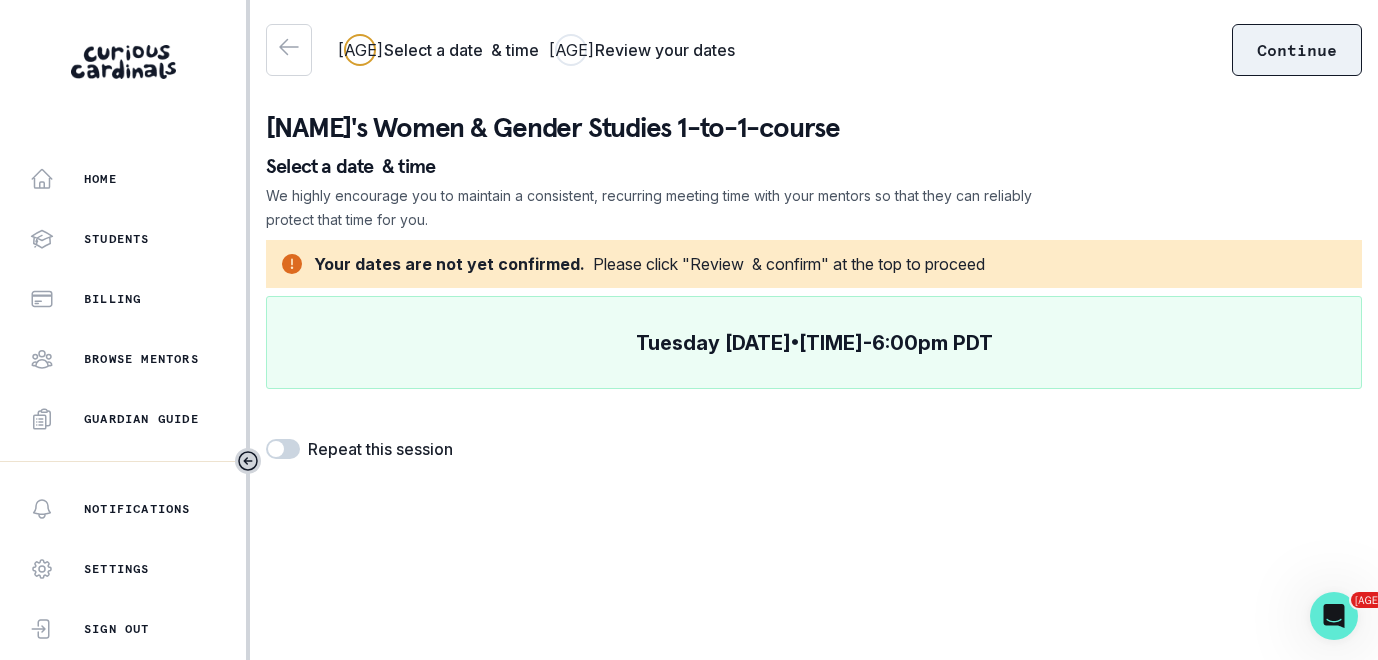 click on "Continue" at bounding box center [1297, 50] 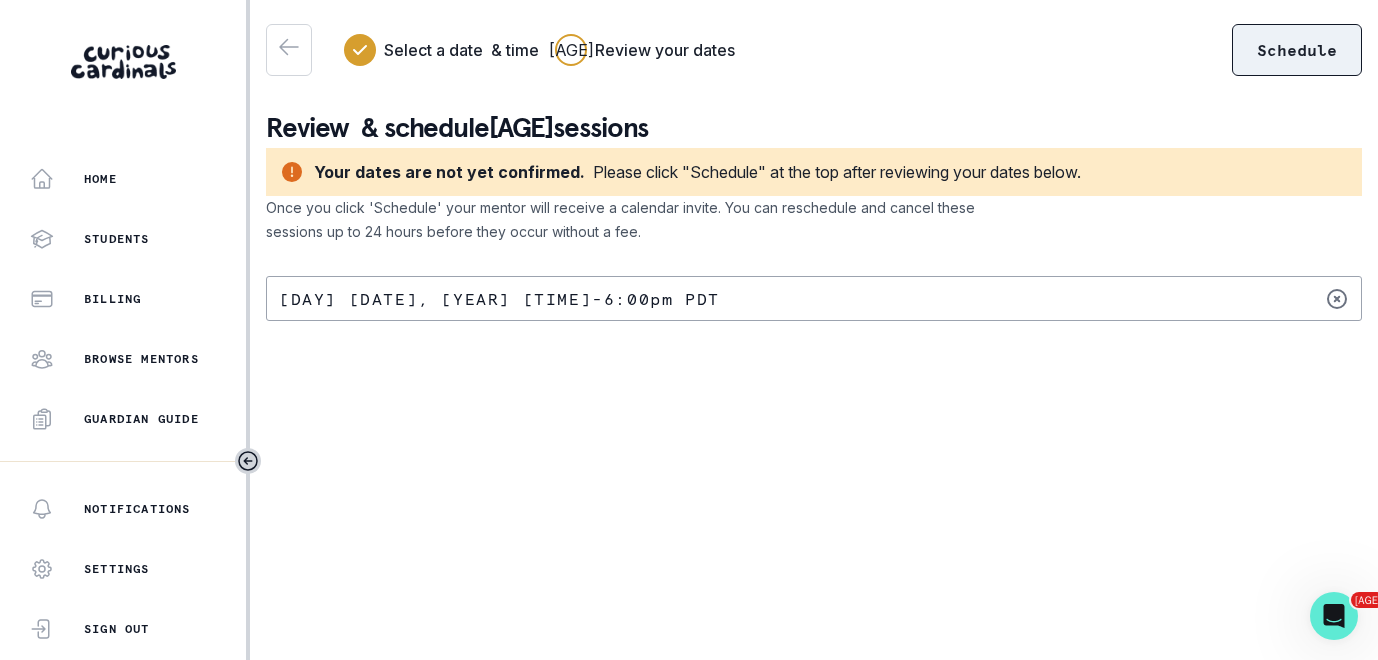 click on "Schedule" at bounding box center (1297, 50) 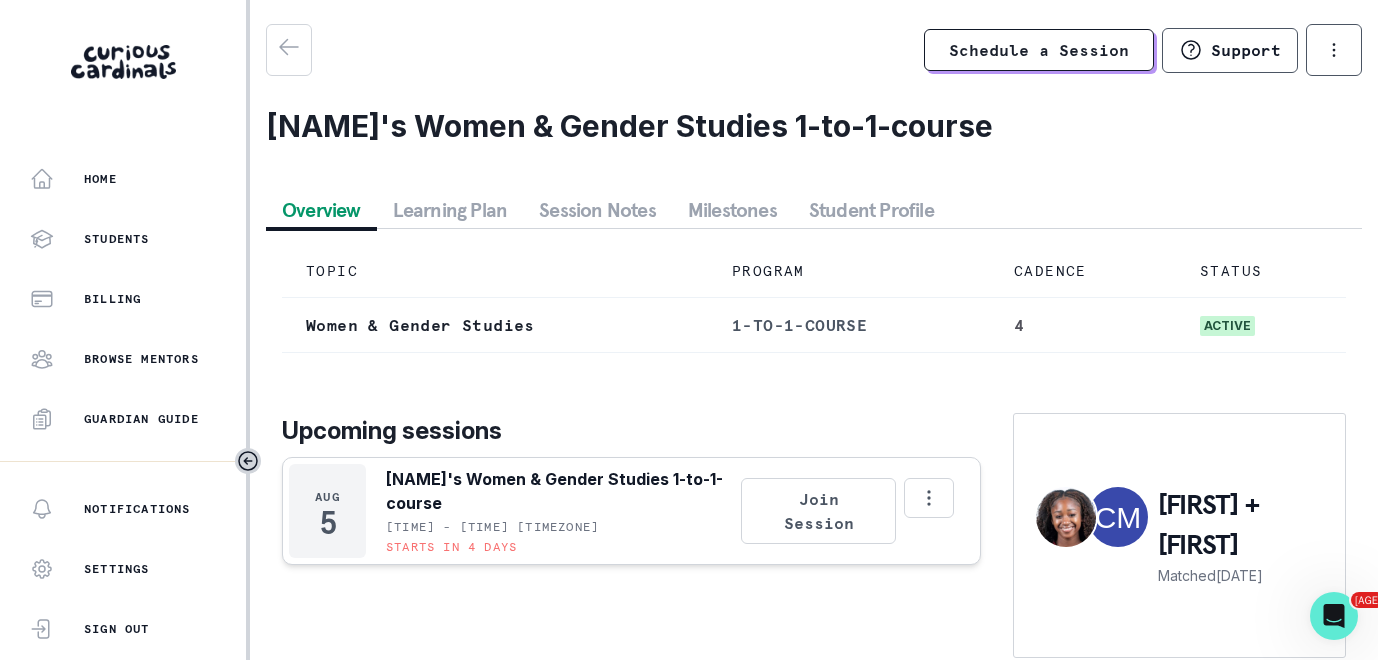 click on "Learning Plan" at bounding box center (450, 210) 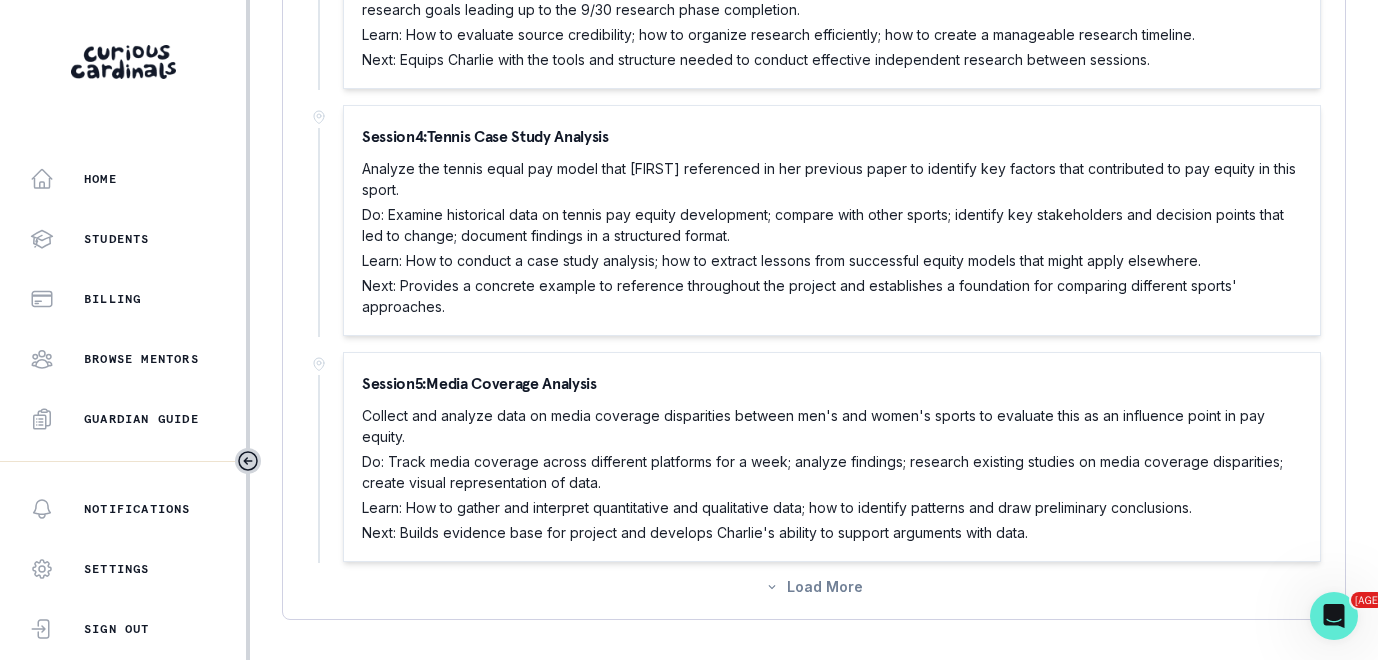 scroll, scrollTop: 1602, scrollLeft: 0, axis: vertical 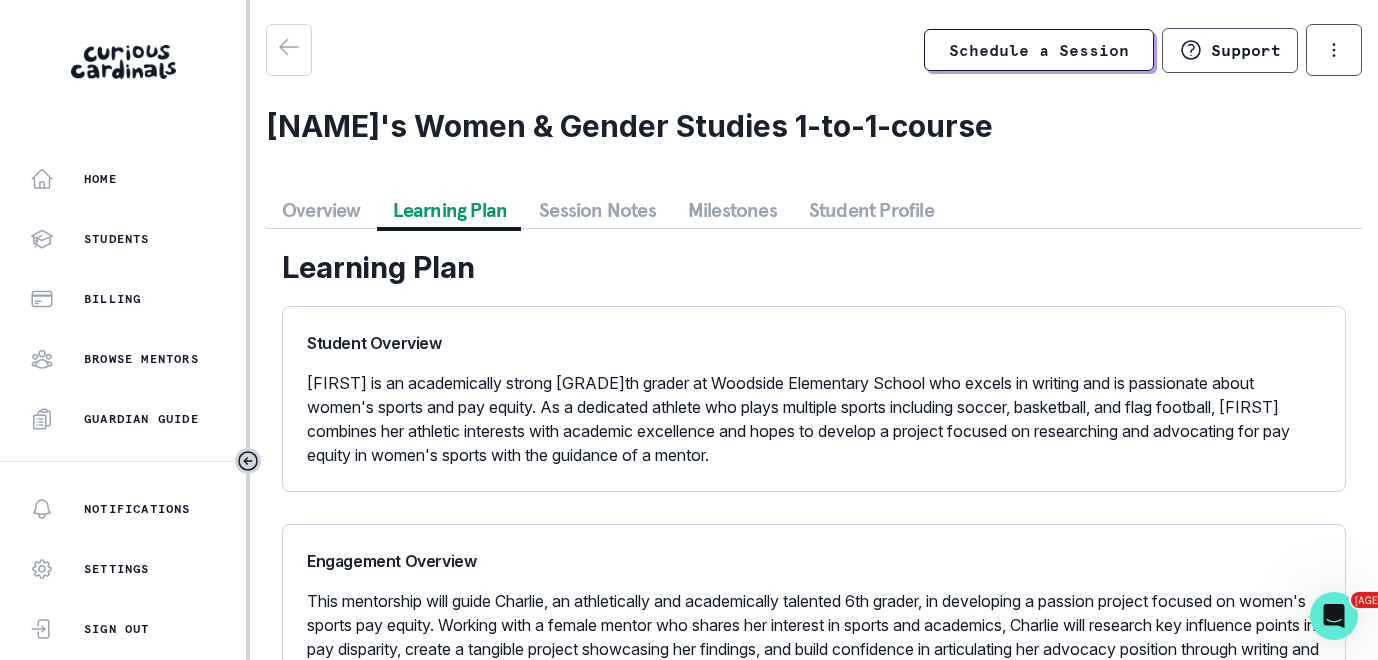 click on "Overview" at bounding box center [321, 210] 